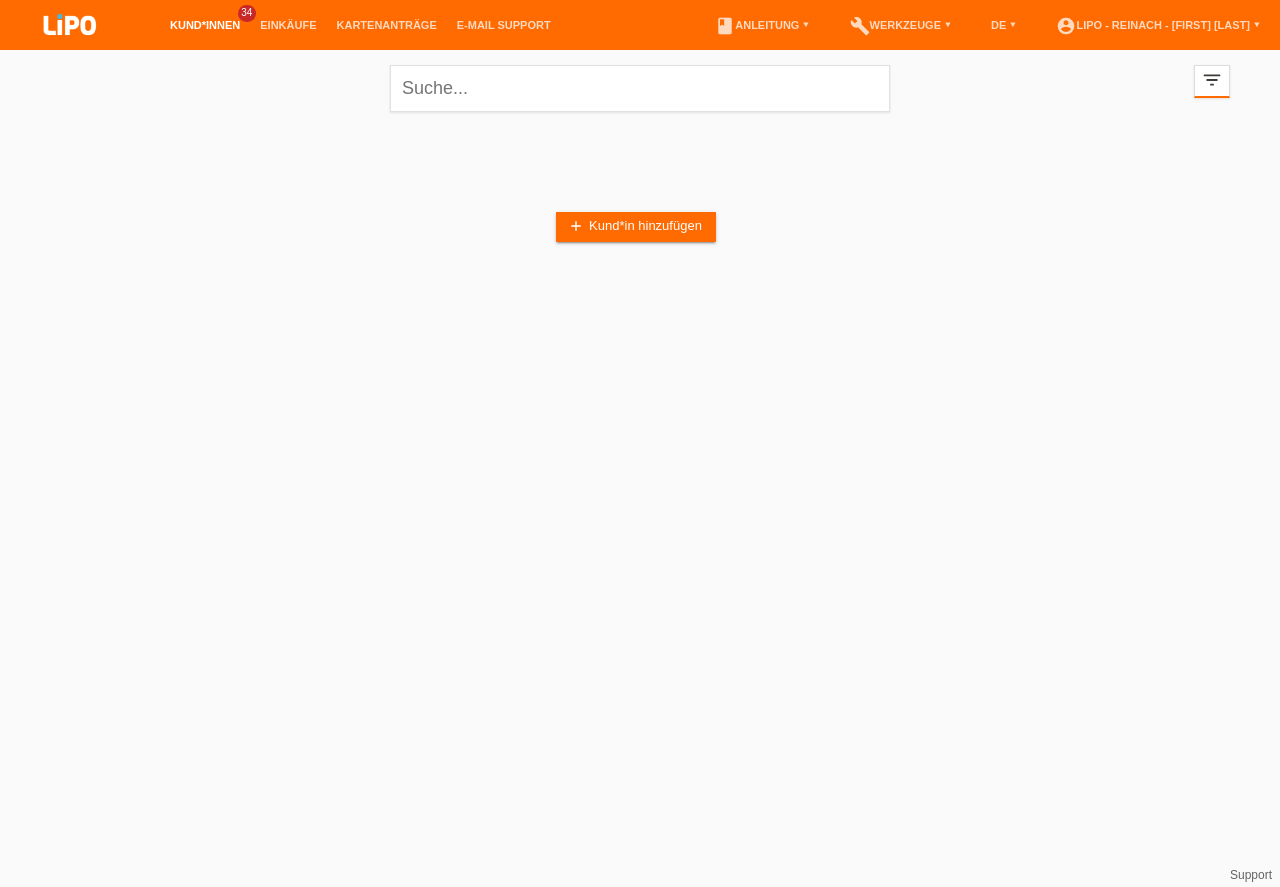scroll, scrollTop: 0, scrollLeft: 0, axis: both 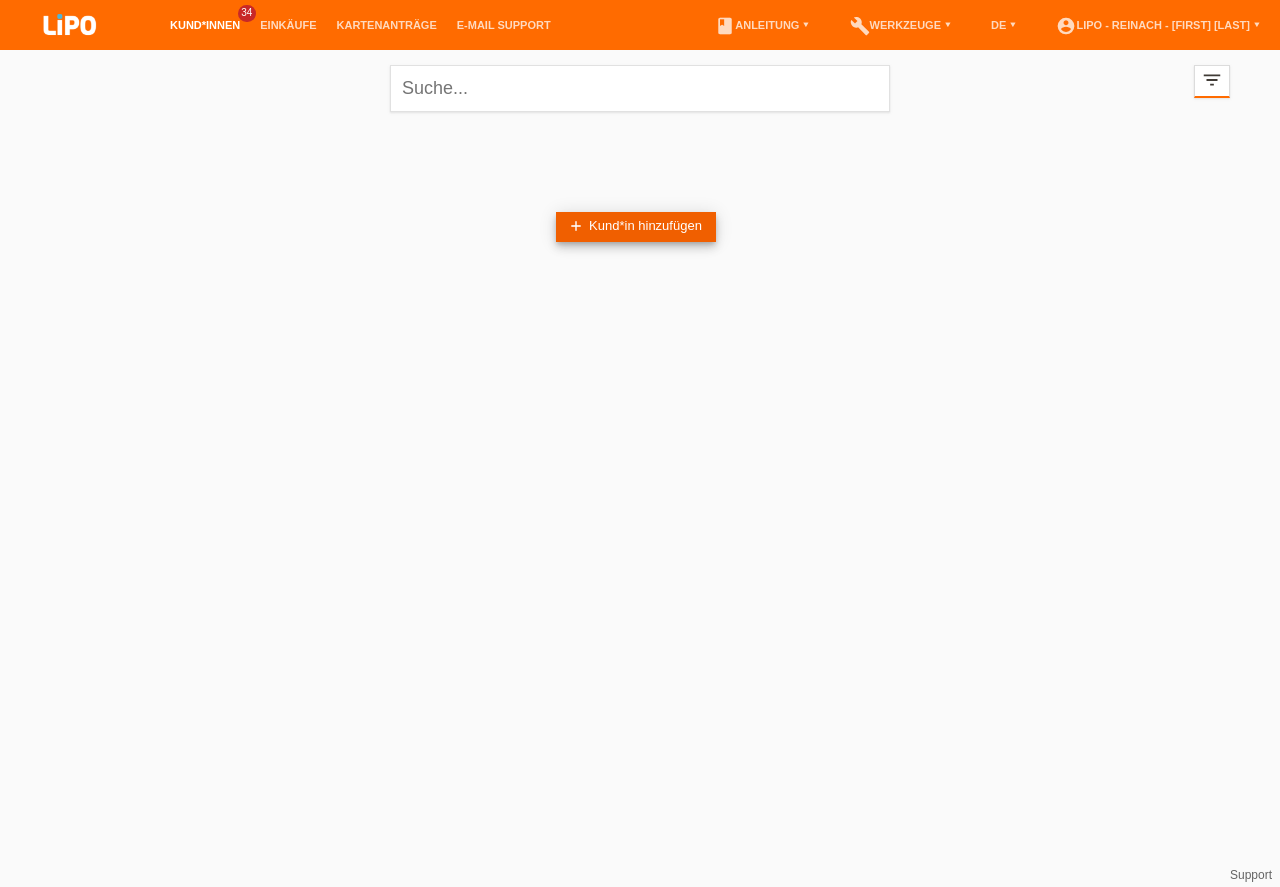 click on "add  Kund*in hinzufügen" at bounding box center (636, 227) 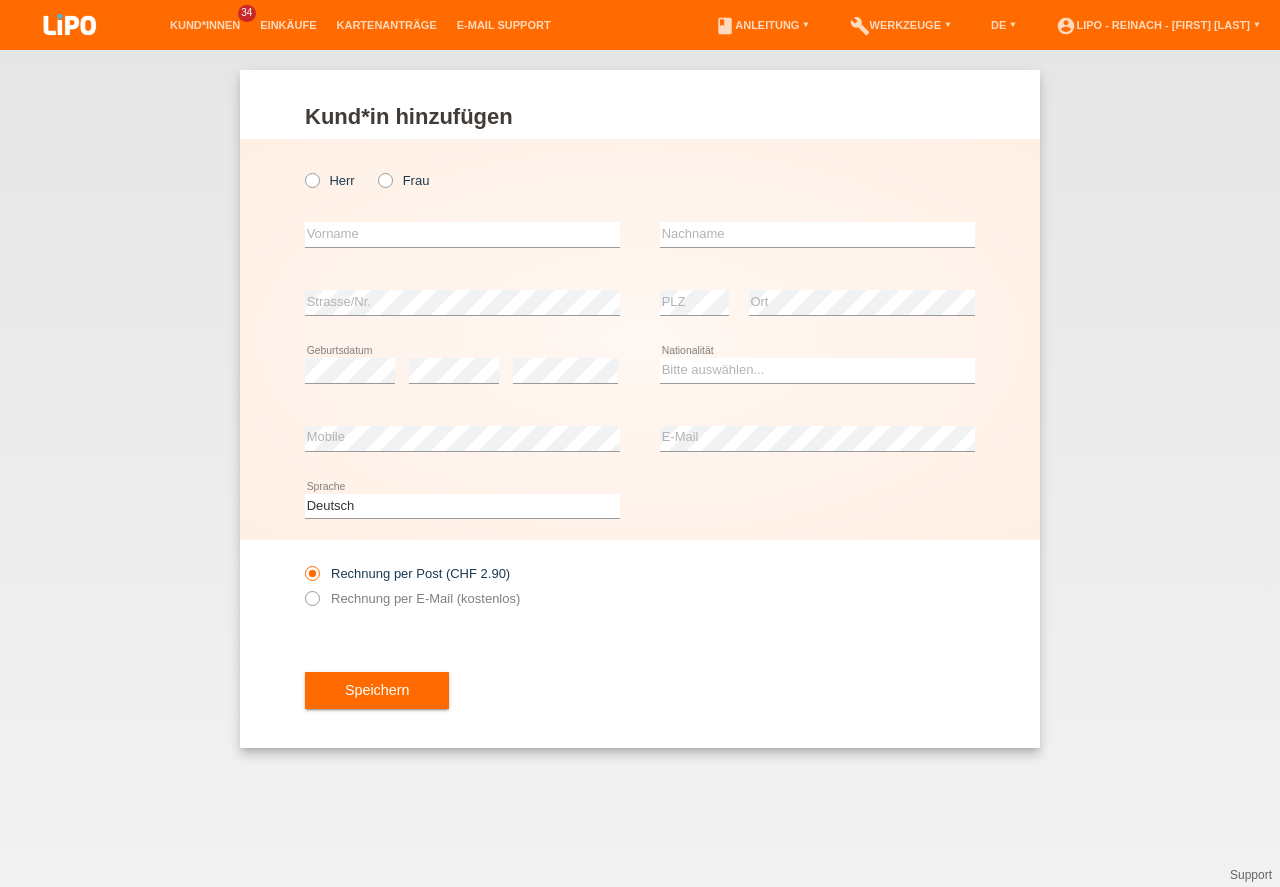 click at bounding box center [302, 170] 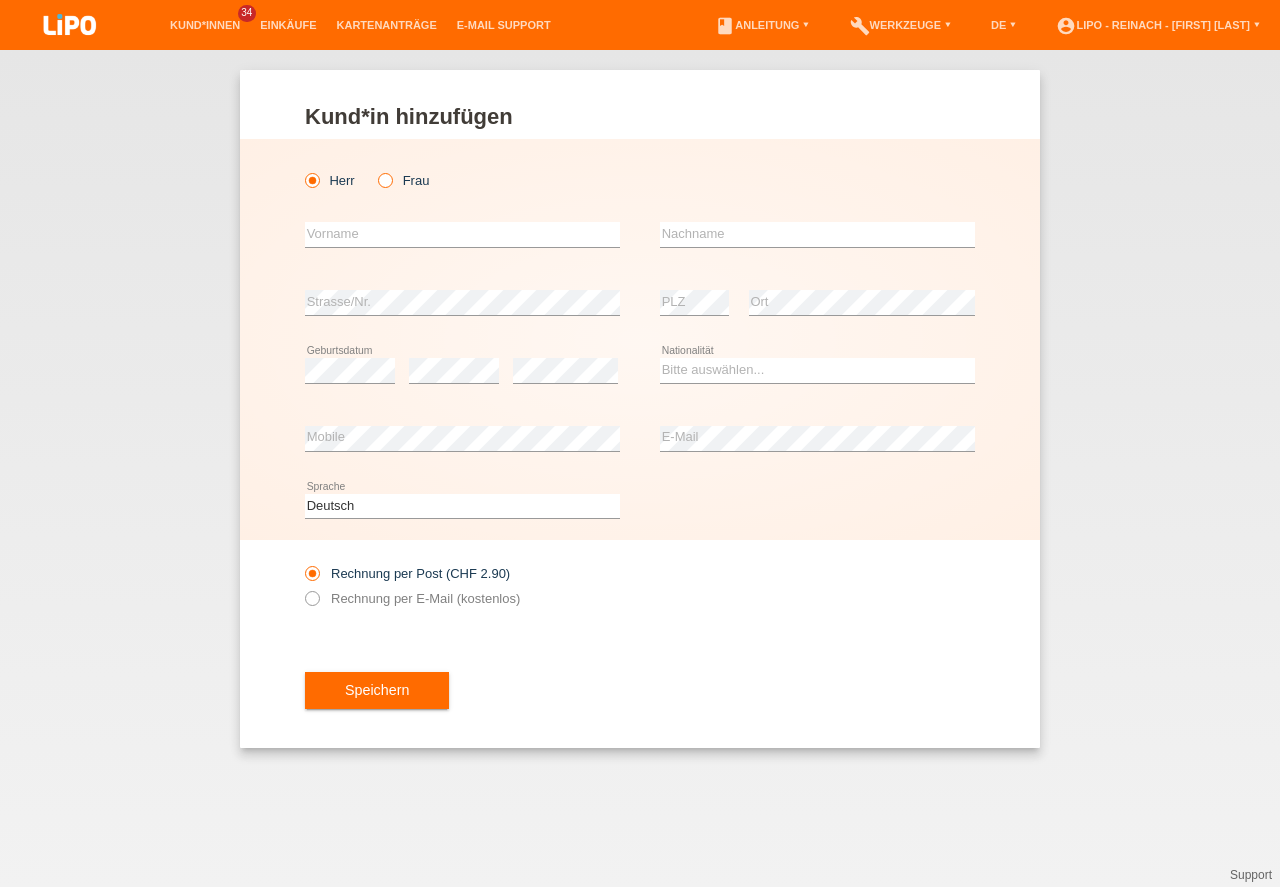 scroll, scrollTop: 0, scrollLeft: 0, axis: both 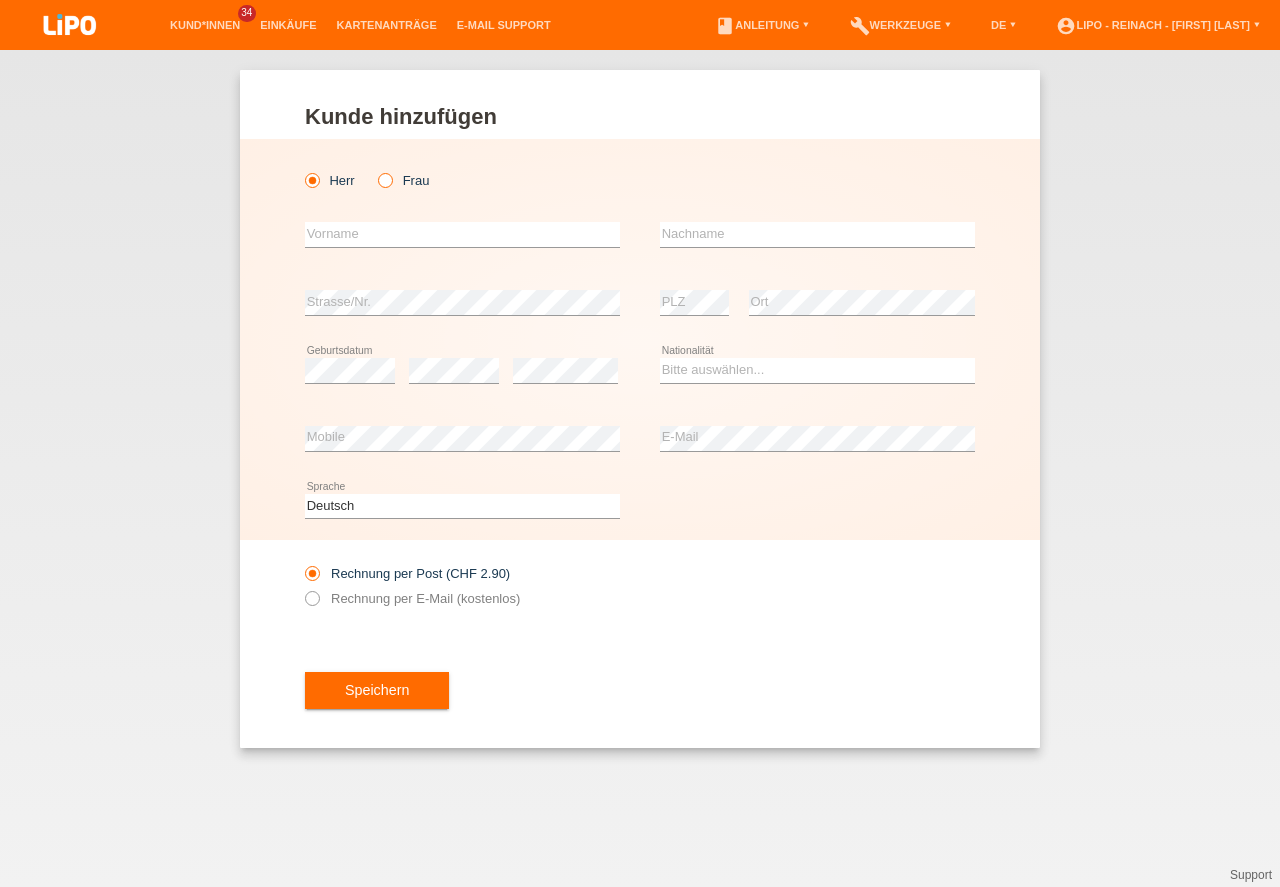 click on "Frau" at bounding box center [384, 179] 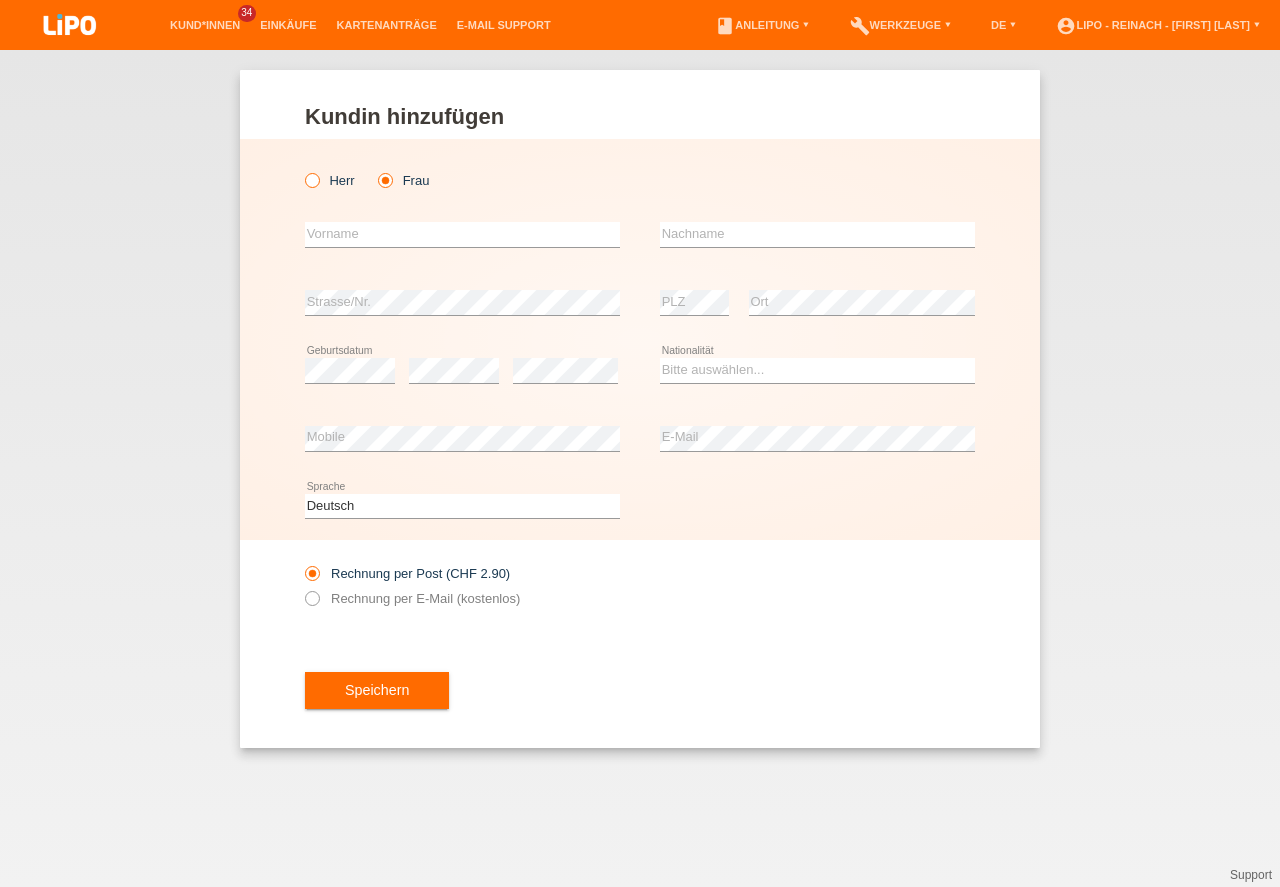 click at bounding box center [302, 170] 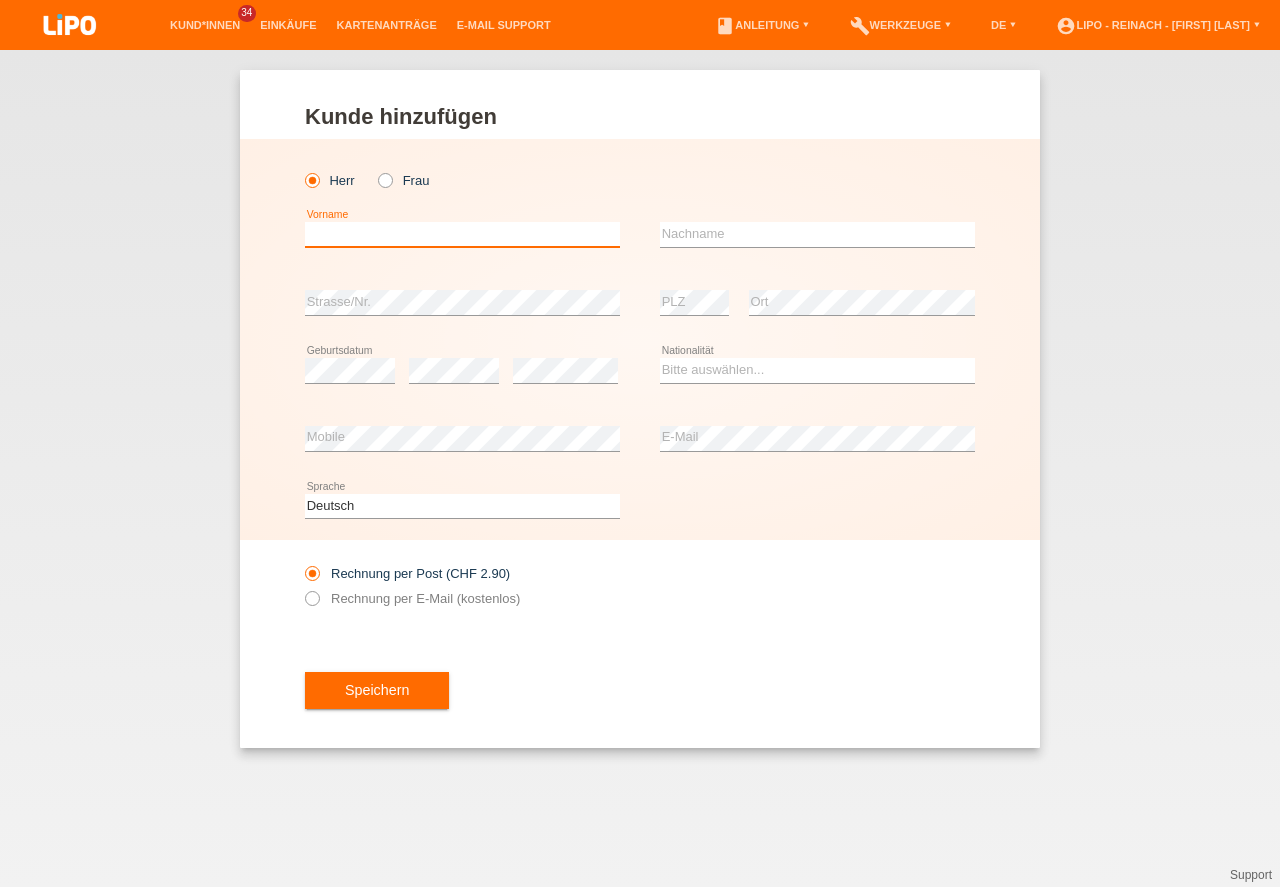 click at bounding box center [462, 234] 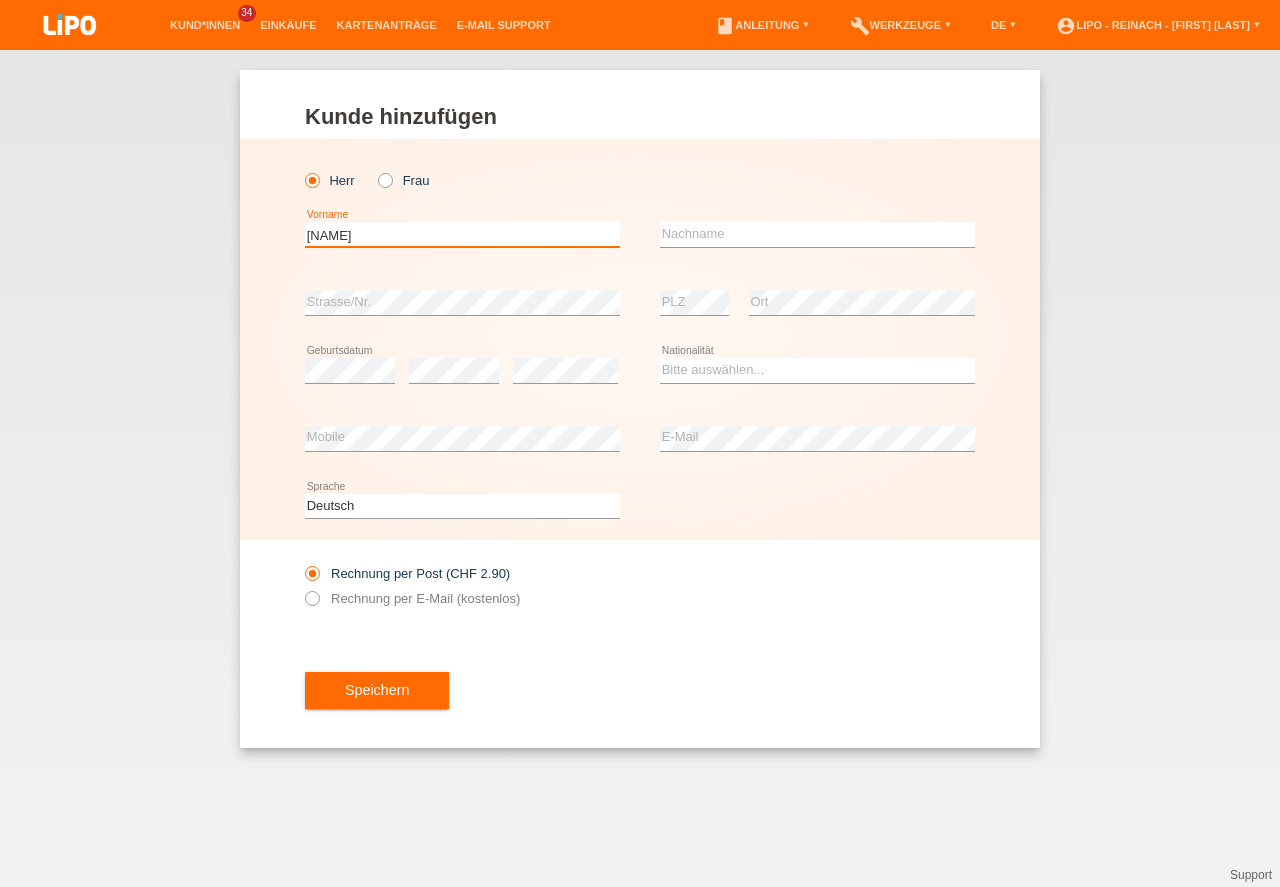 type on "Rrahim" 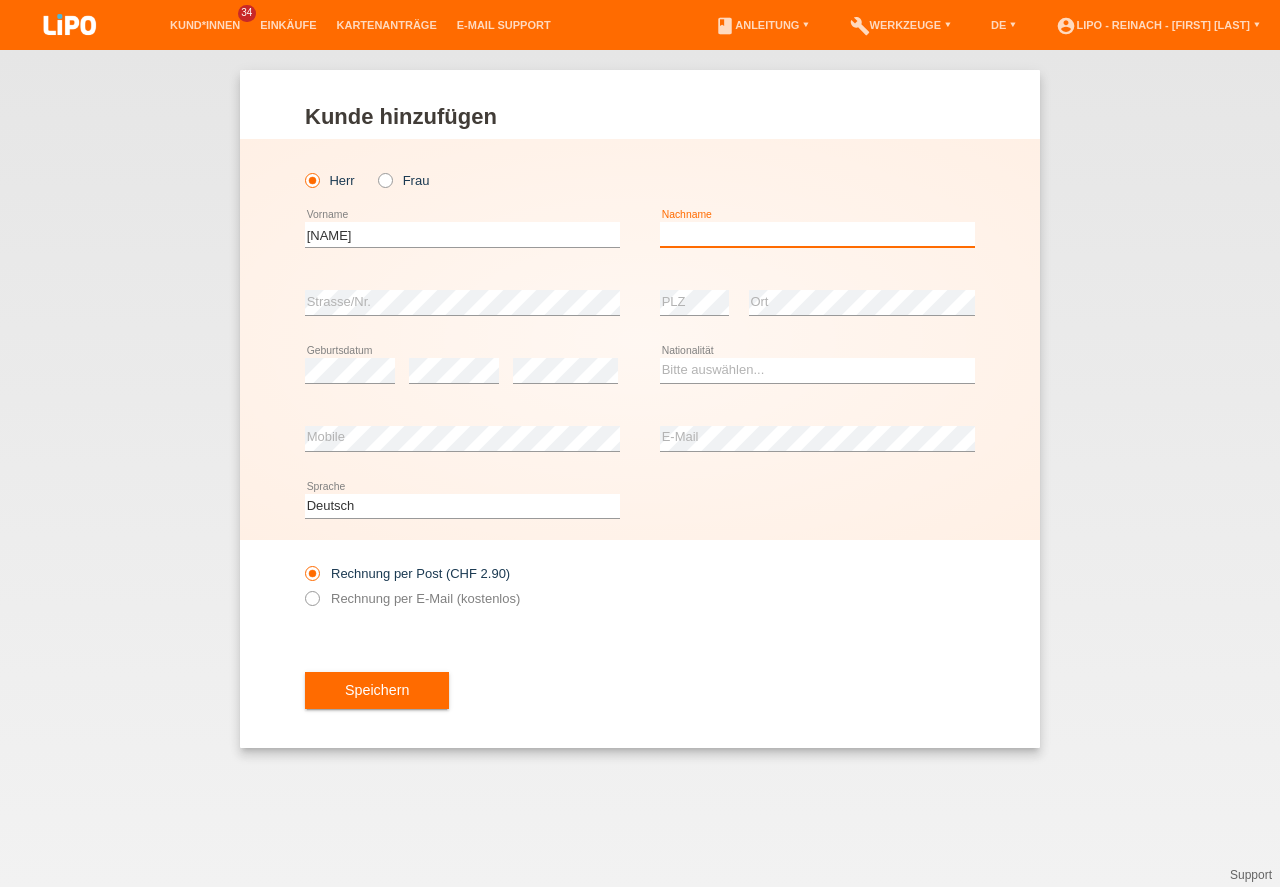 click at bounding box center (817, 234) 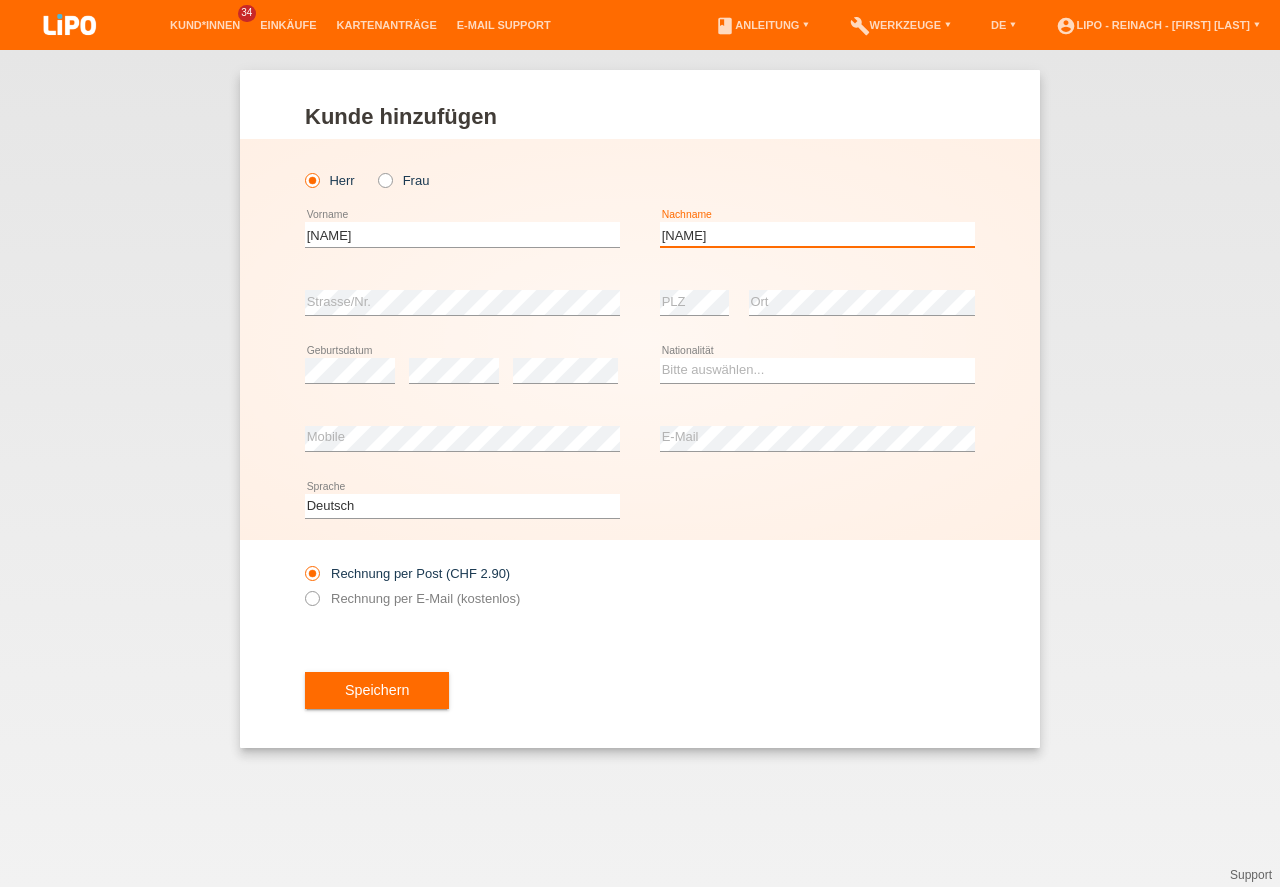 type on "Berisha" 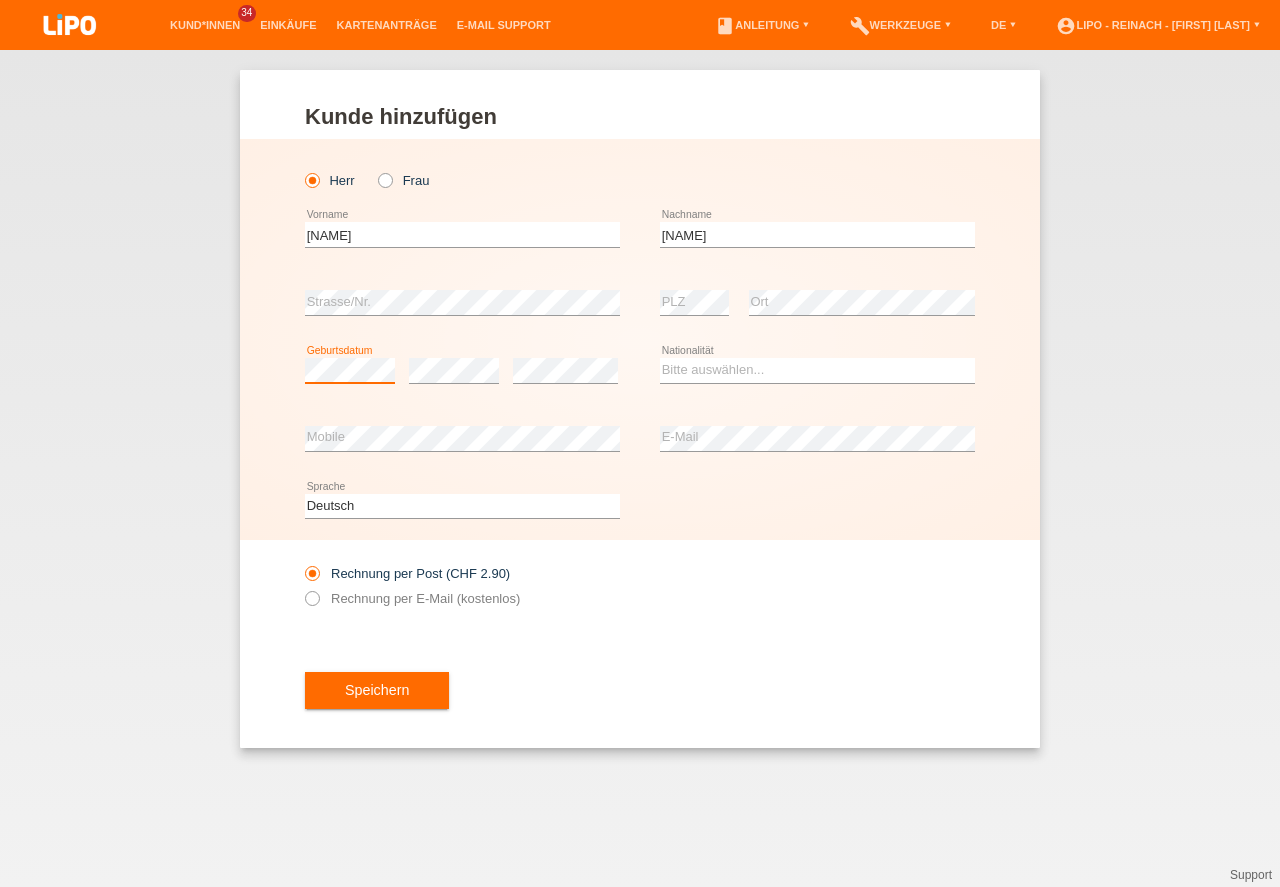 scroll, scrollTop: 0, scrollLeft: 0, axis: both 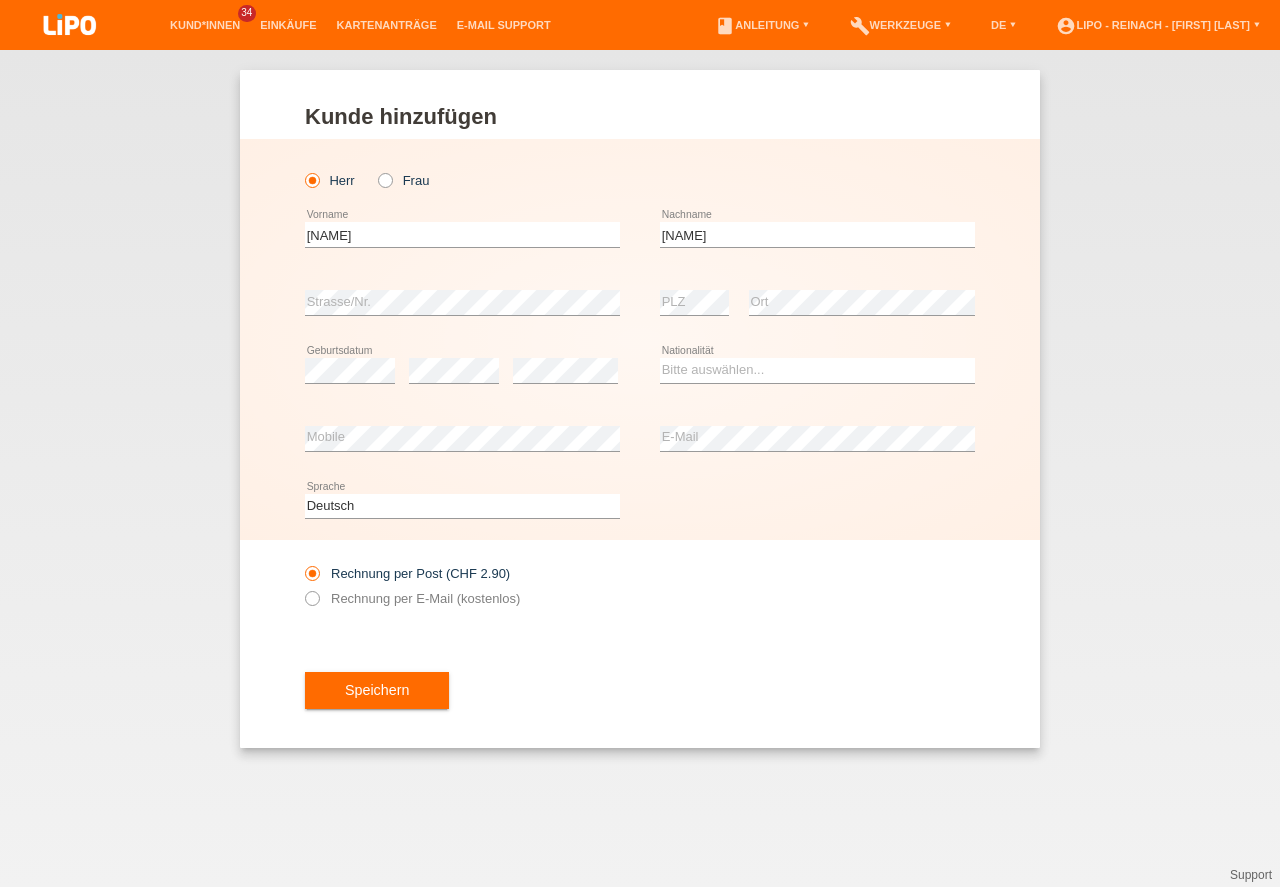 click on "error" at bounding box center (565, 371) 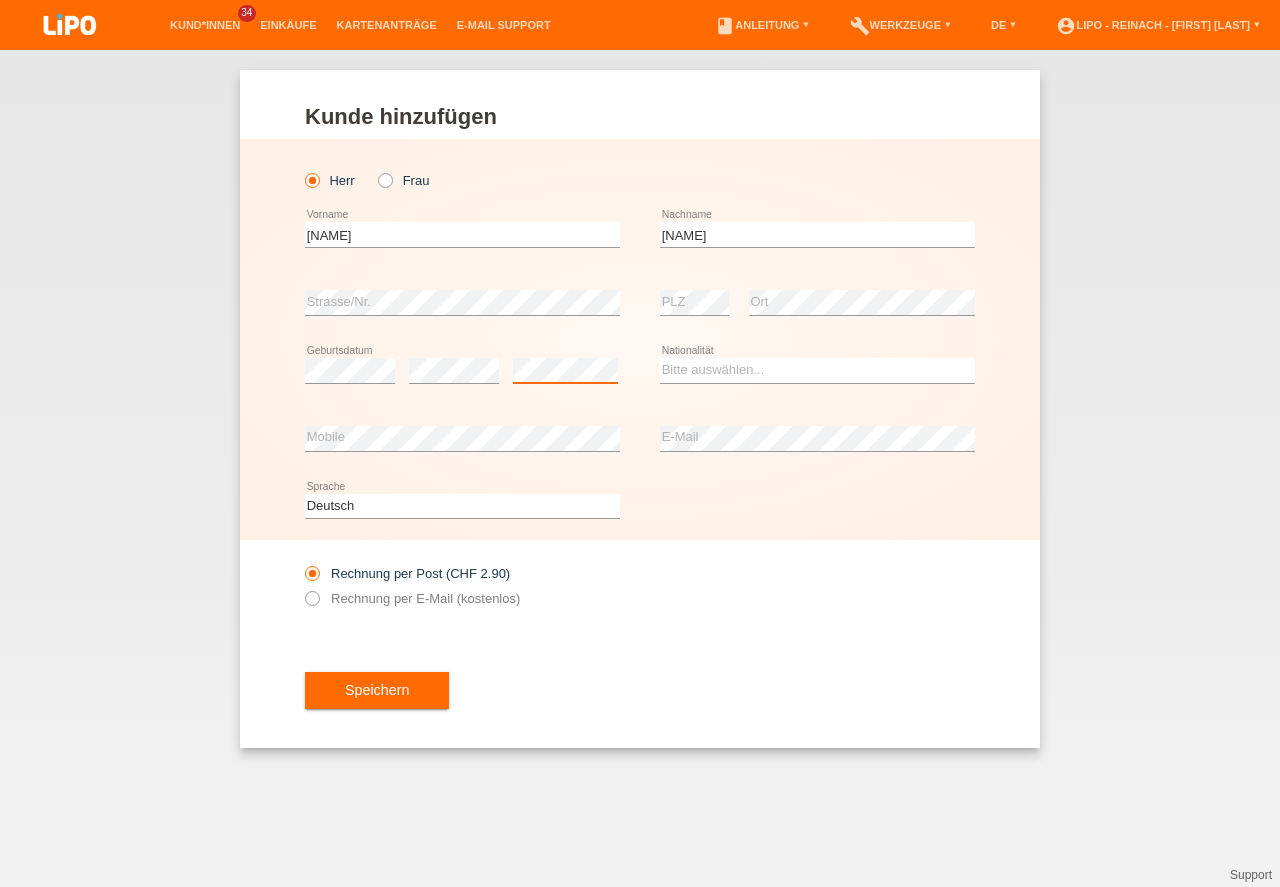 scroll, scrollTop: 0, scrollLeft: 0, axis: both 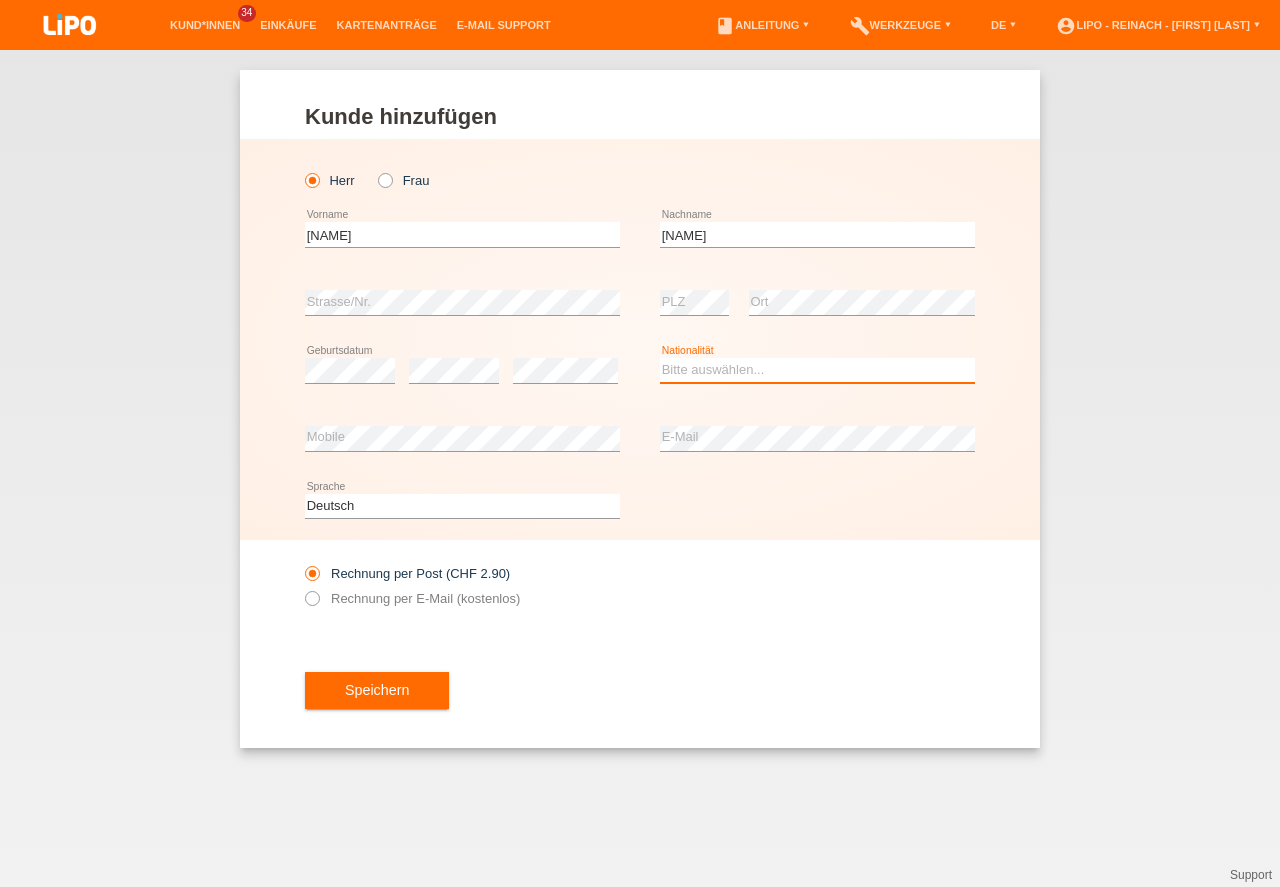 click on "Bitte auswählen...
Schweiz
Deutschland
Liechtenstein
Österreich
------------
Afghanistan
Ägypten
Åland
Albanien
Algerien" at bounding box center [817, 370] 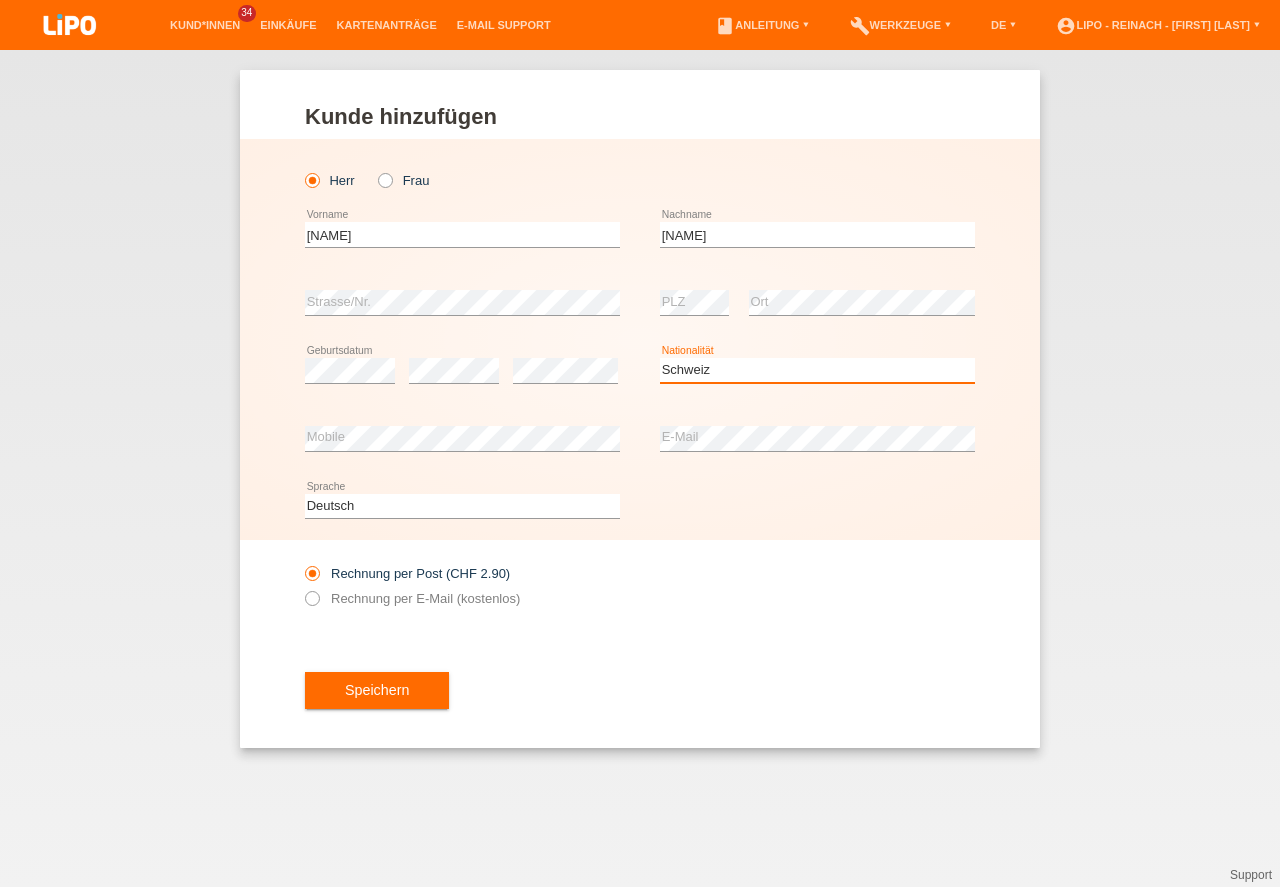 click on "Schweiz" at bounding box center [0, 0] 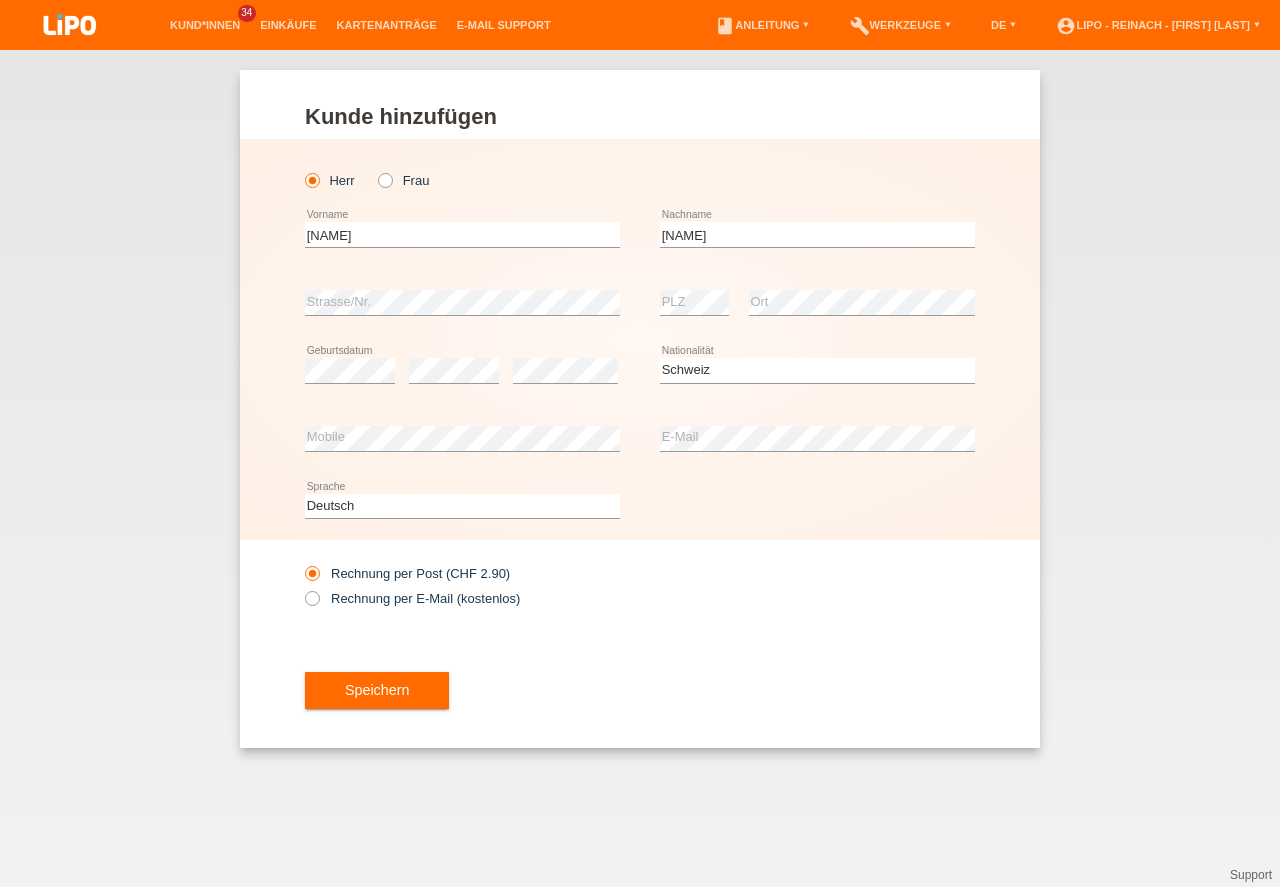 click on "Rechnung per Post                                                                                                                                                (CHF 2.90)
Rechnung per E-Mail                                                                                            (kostenlos)" at bounding box center (640, 586) 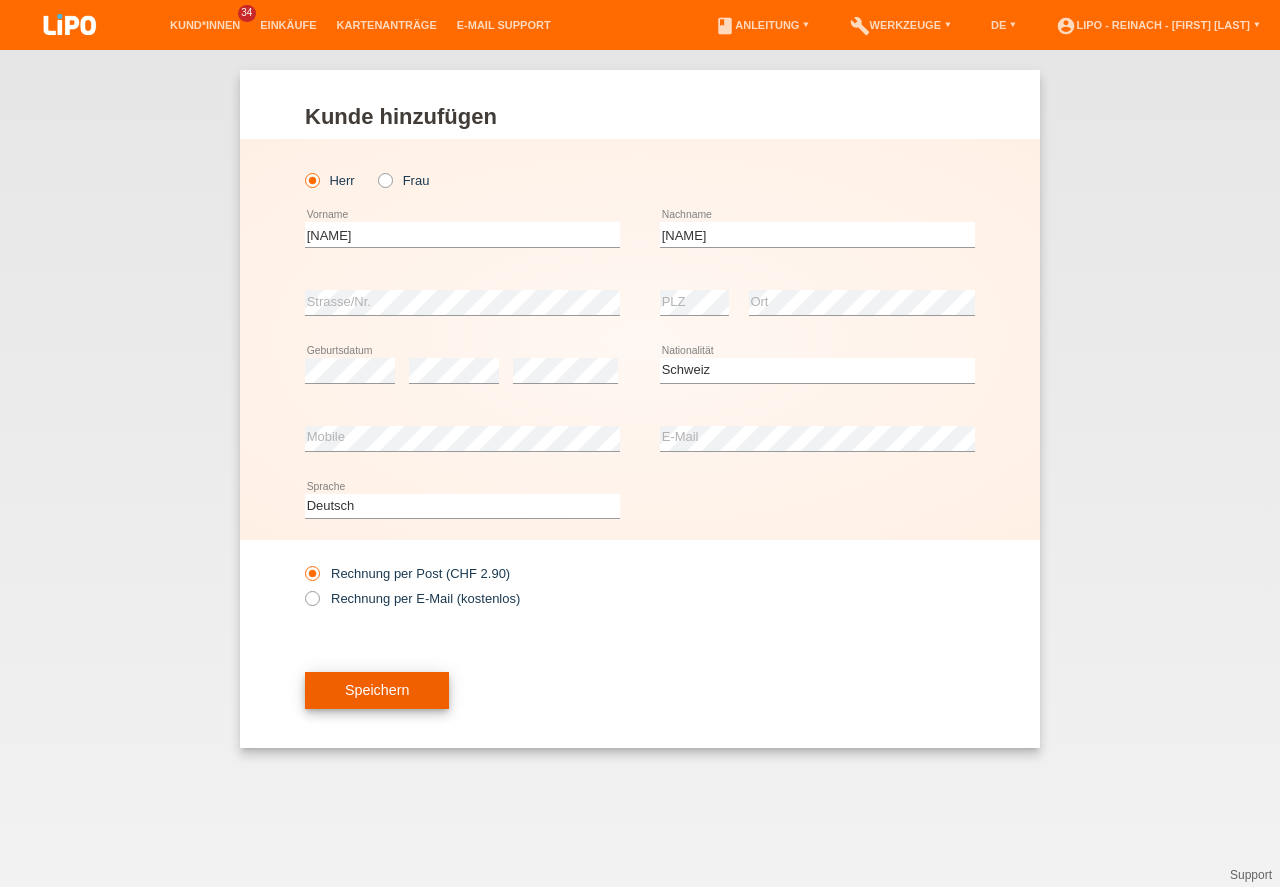 click on "Speichern" at bounding box center (377, 691) 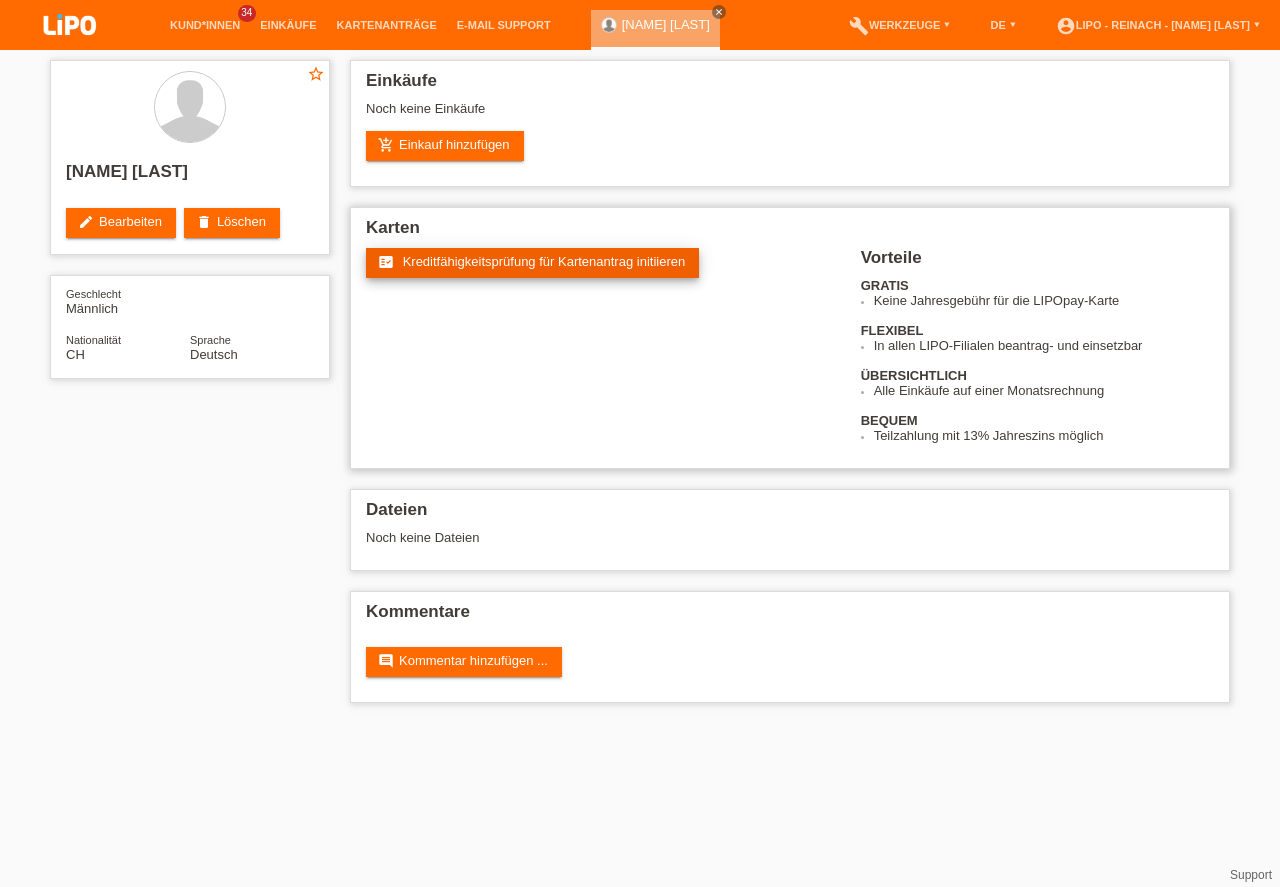 scroll, scrollTop: 0, scrollLeft: 0, axis: both 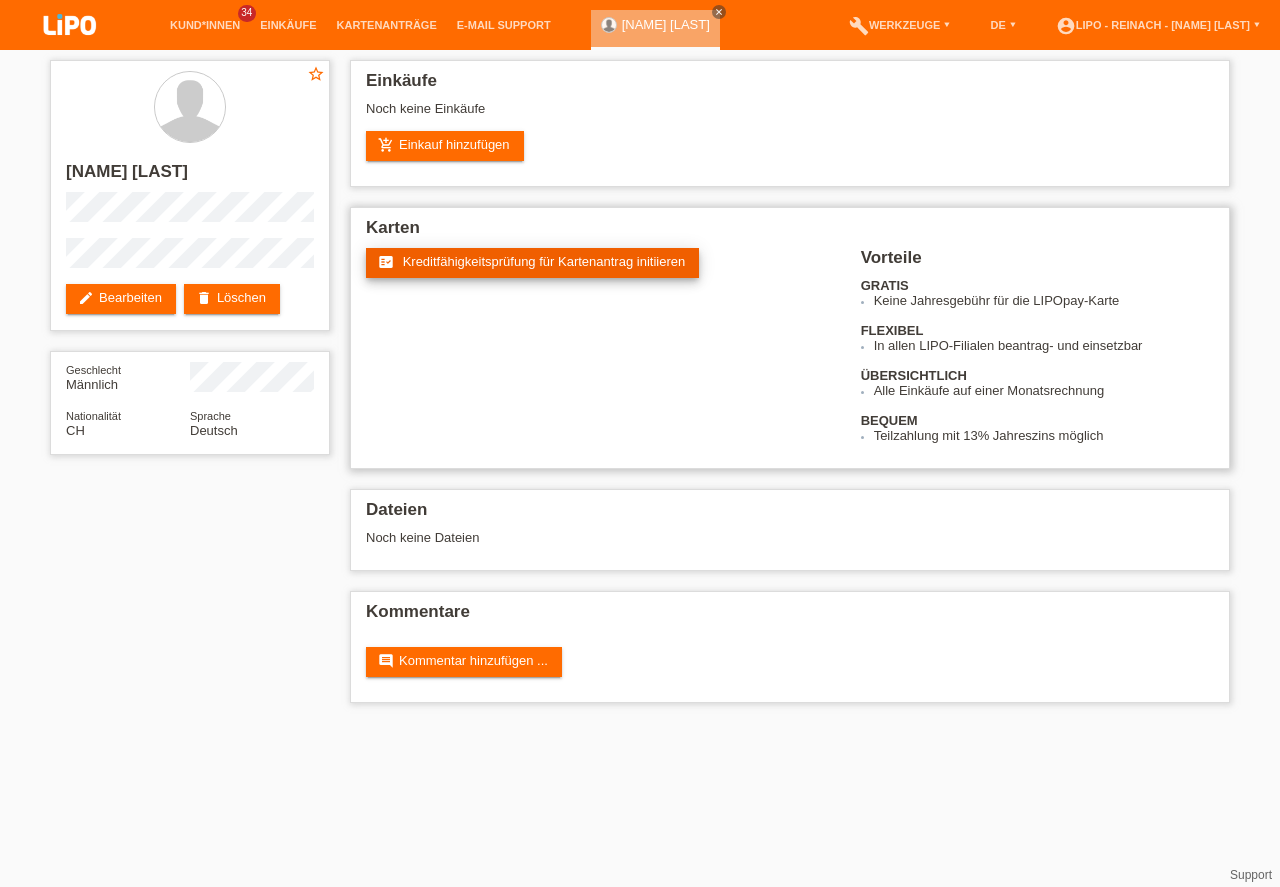 click on "Kreditfähigkeitsprüfung für Kartenantrag initiieren" at bounding box center [544, 261] 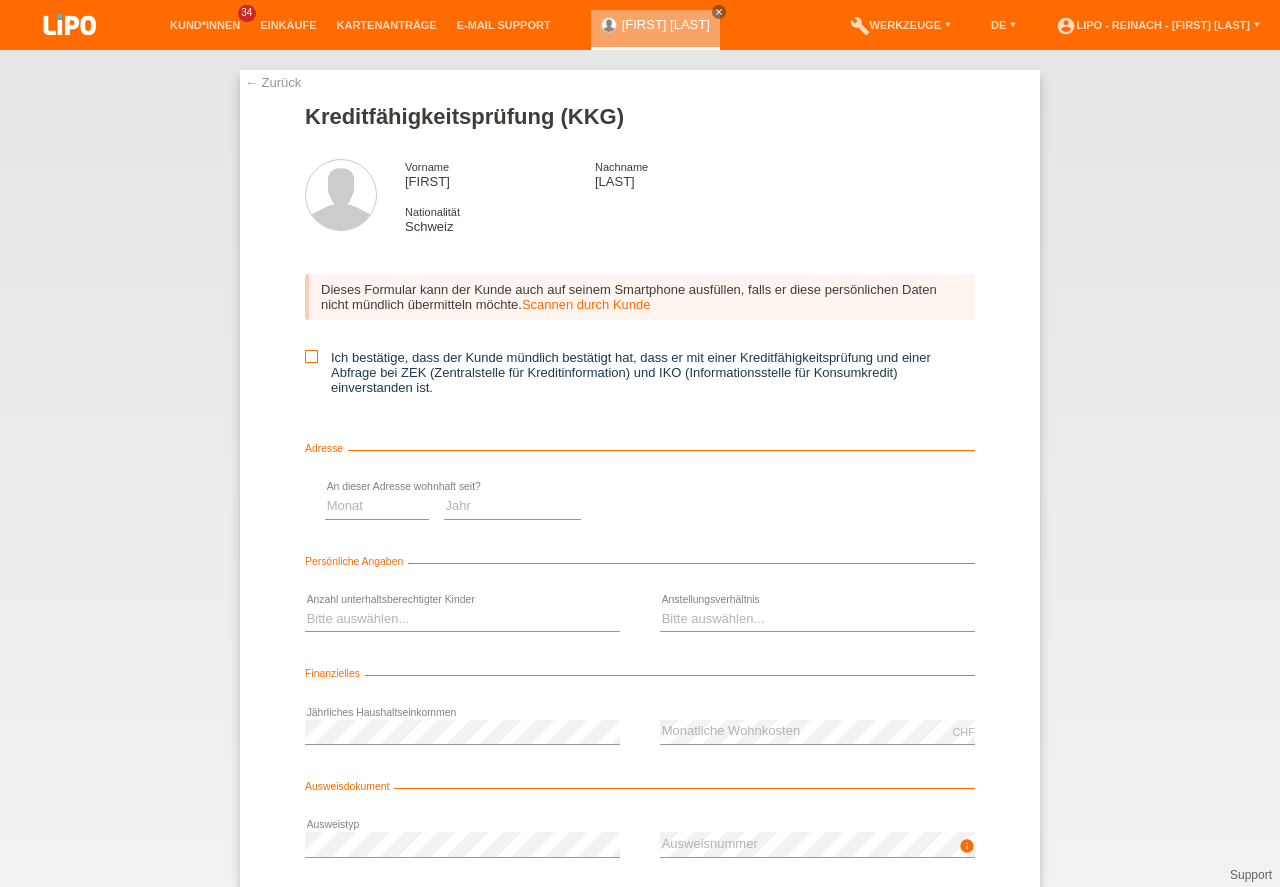 scroll, scrollTop: 0, scrollLeft: 0, axis: both 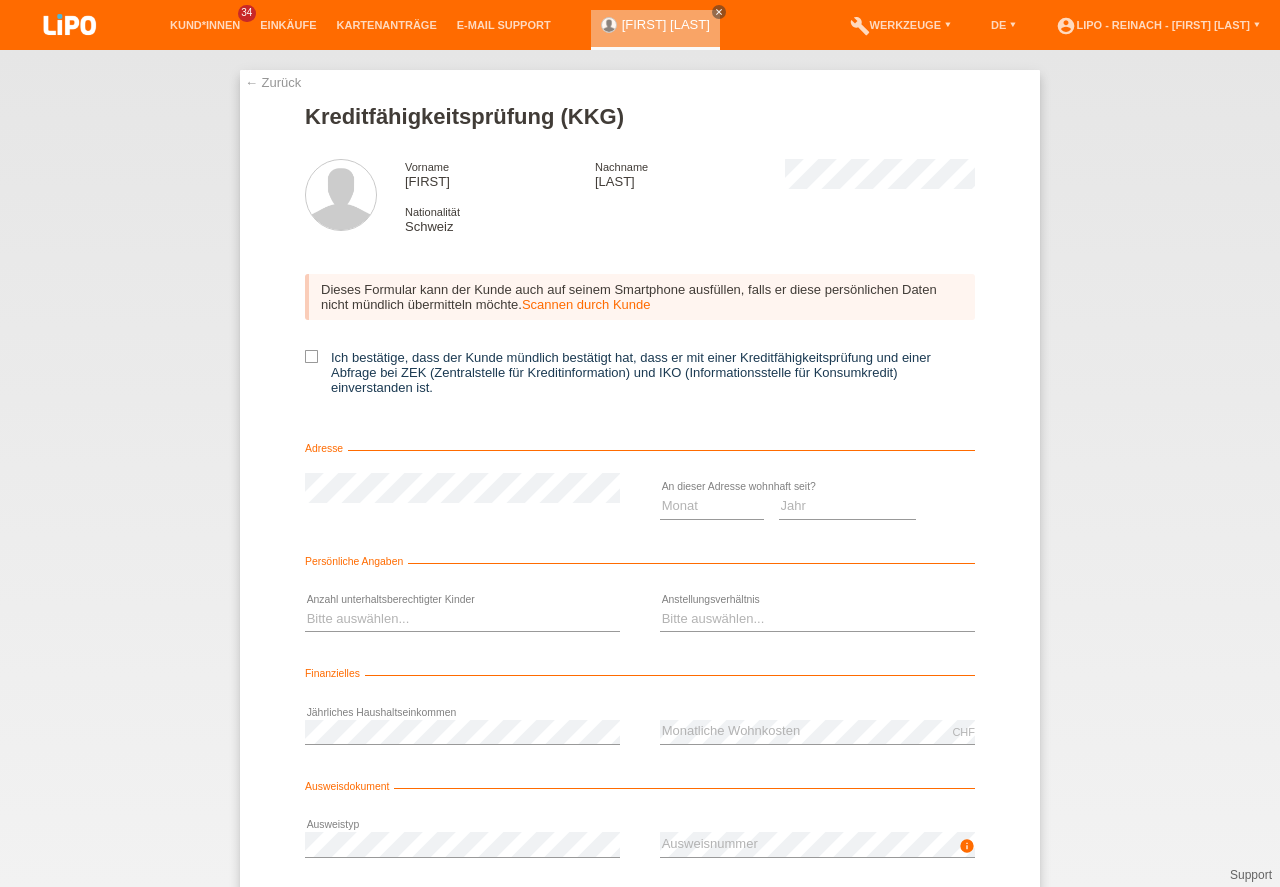 click on "Dieses Formular kann der Kunde auch auf seinem Smartphone ausfüllen, falls er diese persönlichen Daten nicht mündlich übermitteln möchte.  Scannen durch Kunde
Ich bestätige, dass der Kunde mündlich bestätigt hat, dass er mit einer Kreditfähigkeitsprüfung und einer Abfrage bei ZEK (Zentralstelle für Kreditinformation) und IKO (Informationsstelle für Konsumkredit) einverstanden ist." at bounding box center [640, 341] 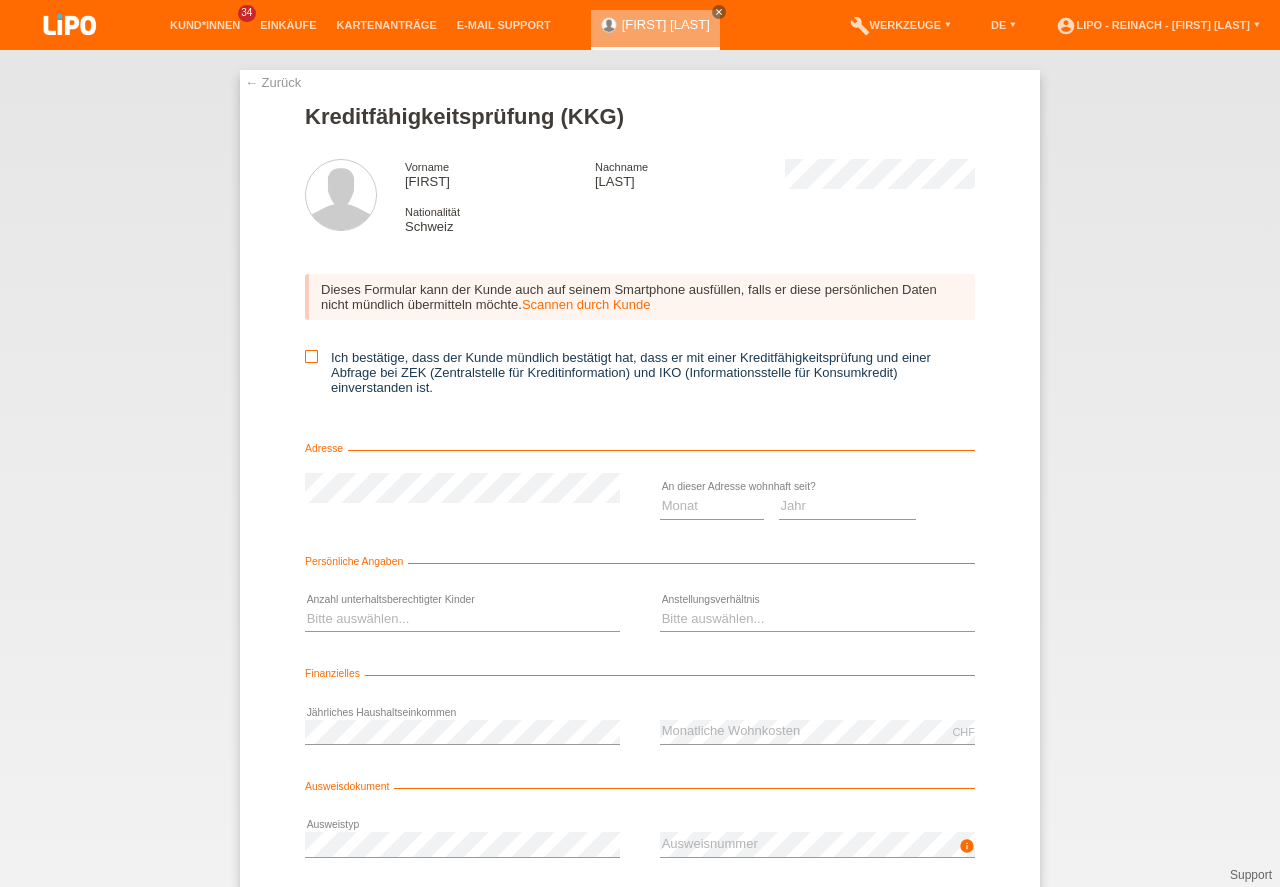 click at bounding box center [311, 356] 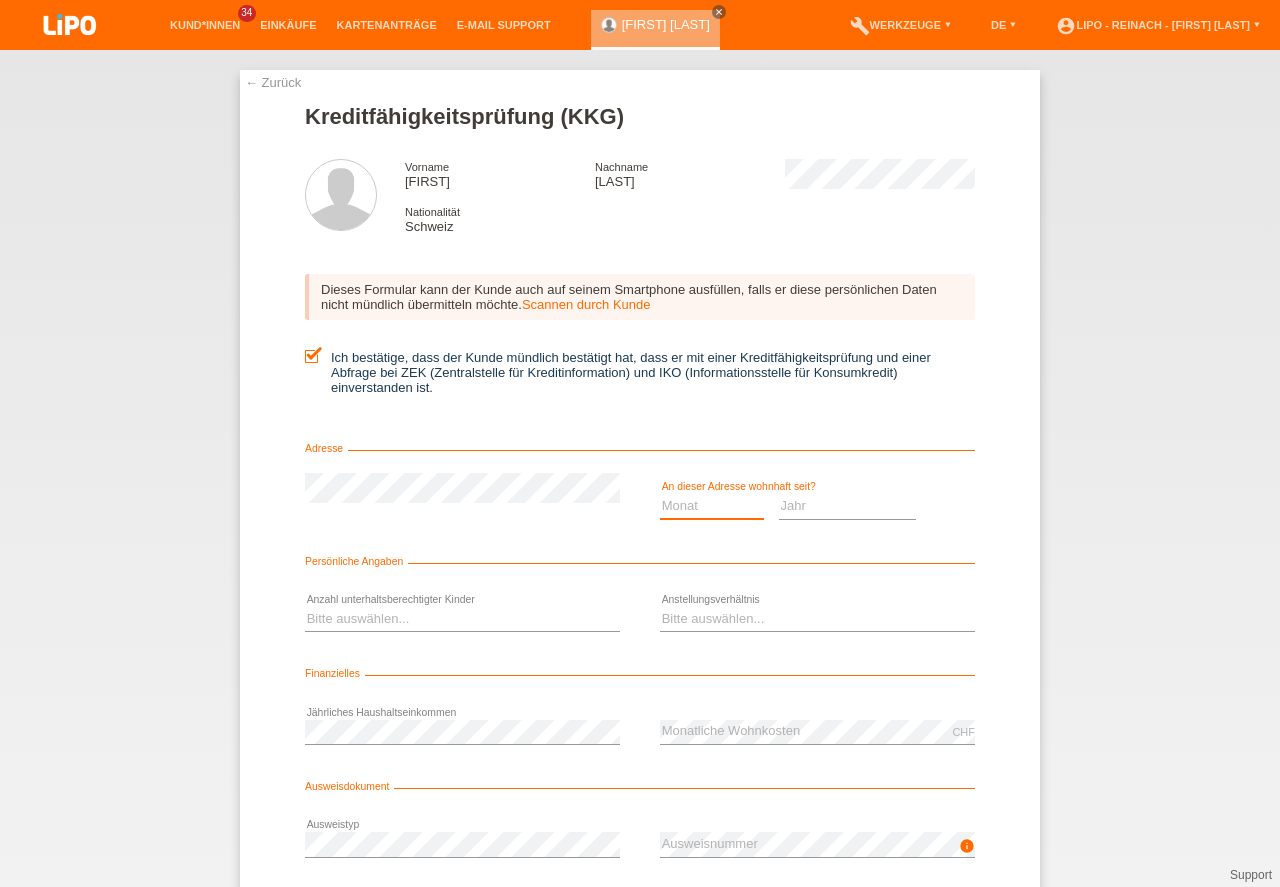 click on "Monat
01
02
03
04
05
06
07
08
09
10" at bounding box center [712, 506] 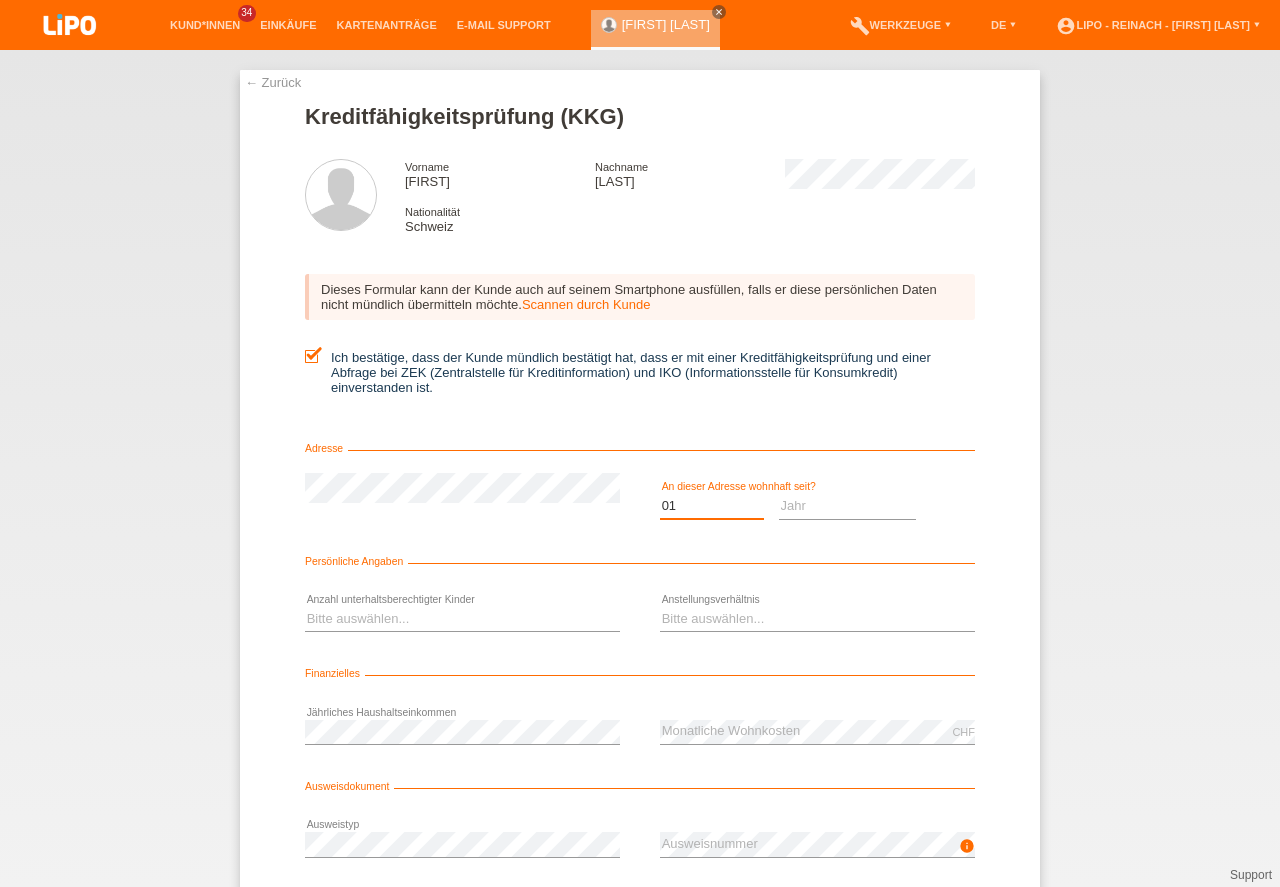 click on "01" at bounding box center [0, 0] 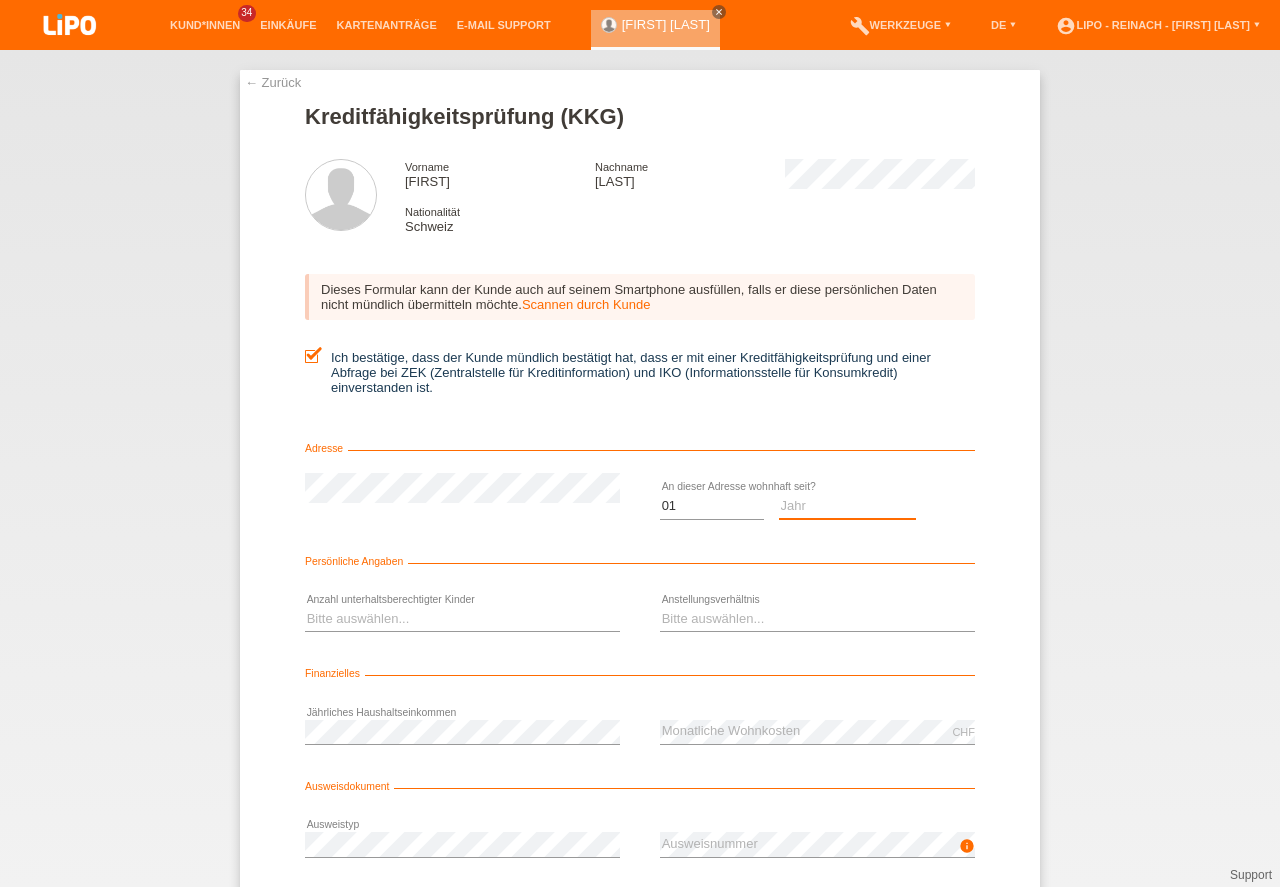 click on "Jahr
2025
2024
2023
2022
2021
2020
2019
2018
2017
2016 2015 2014 2013 2012 2011 2010 2009 2008 2007 2006 2005 2004 2003" at bounding box center (848, 506) 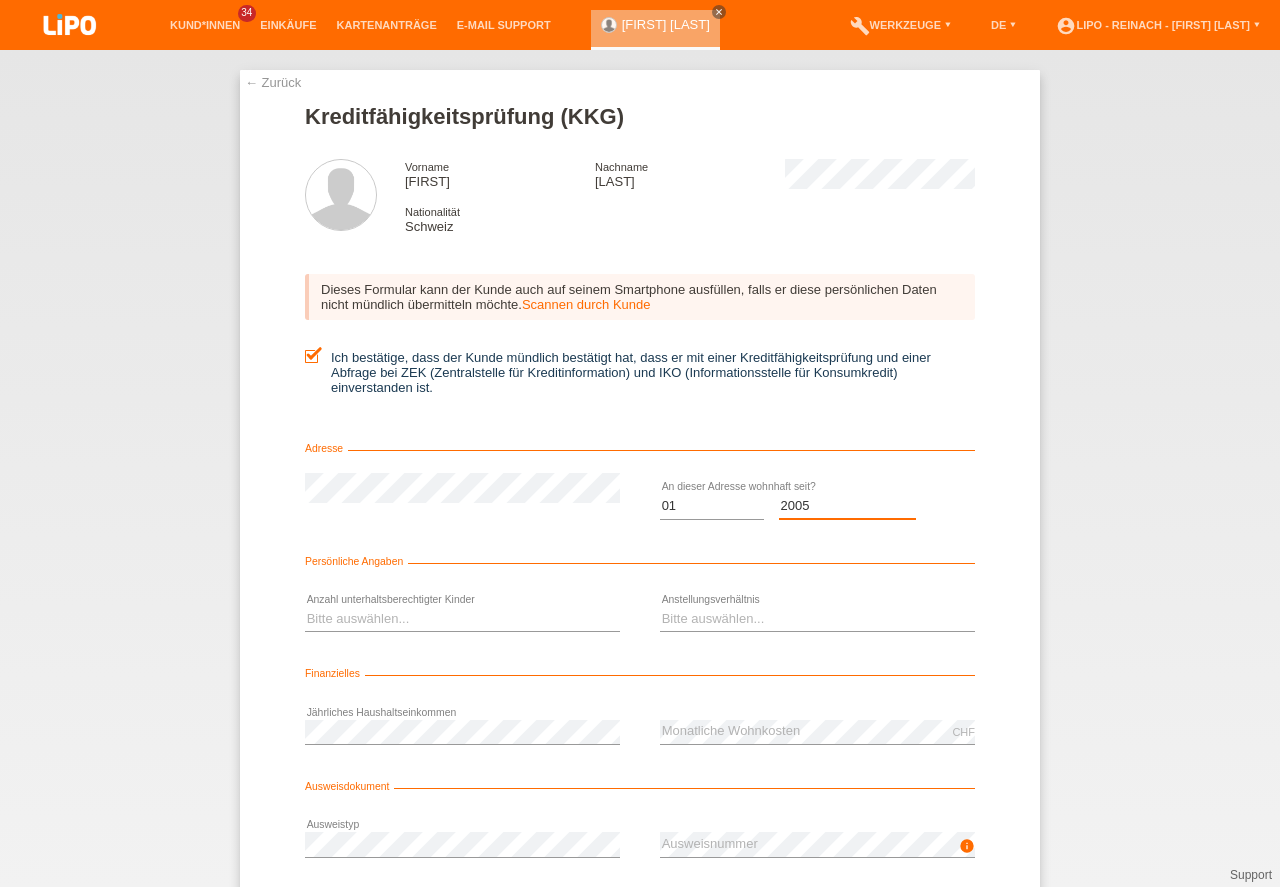 scroll, scrollTop: 0, scrollLeft: 0, axis: both 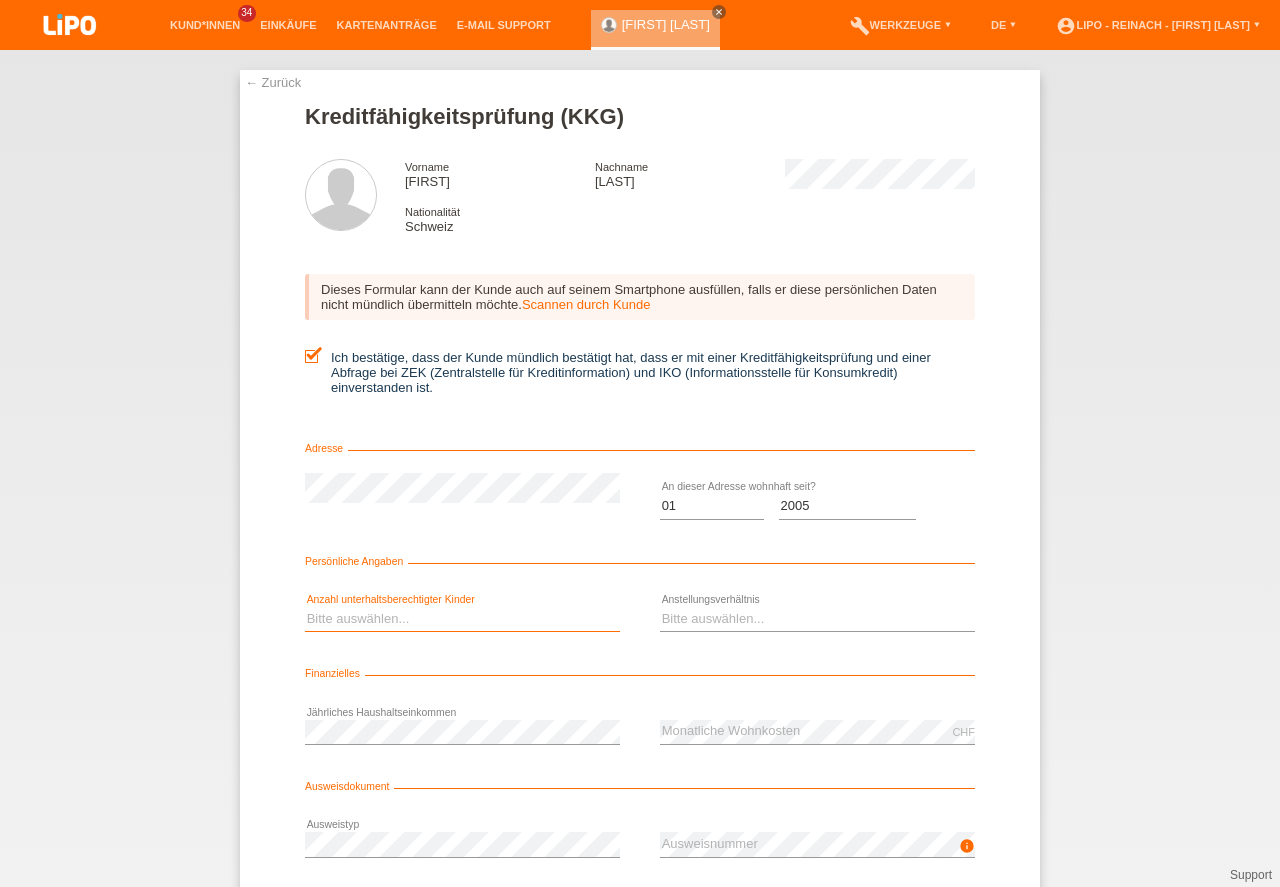 click on "Bitte auswählen...
0
1
2
3
4
5
6
7
8
9" at bounding box center [462, 619] 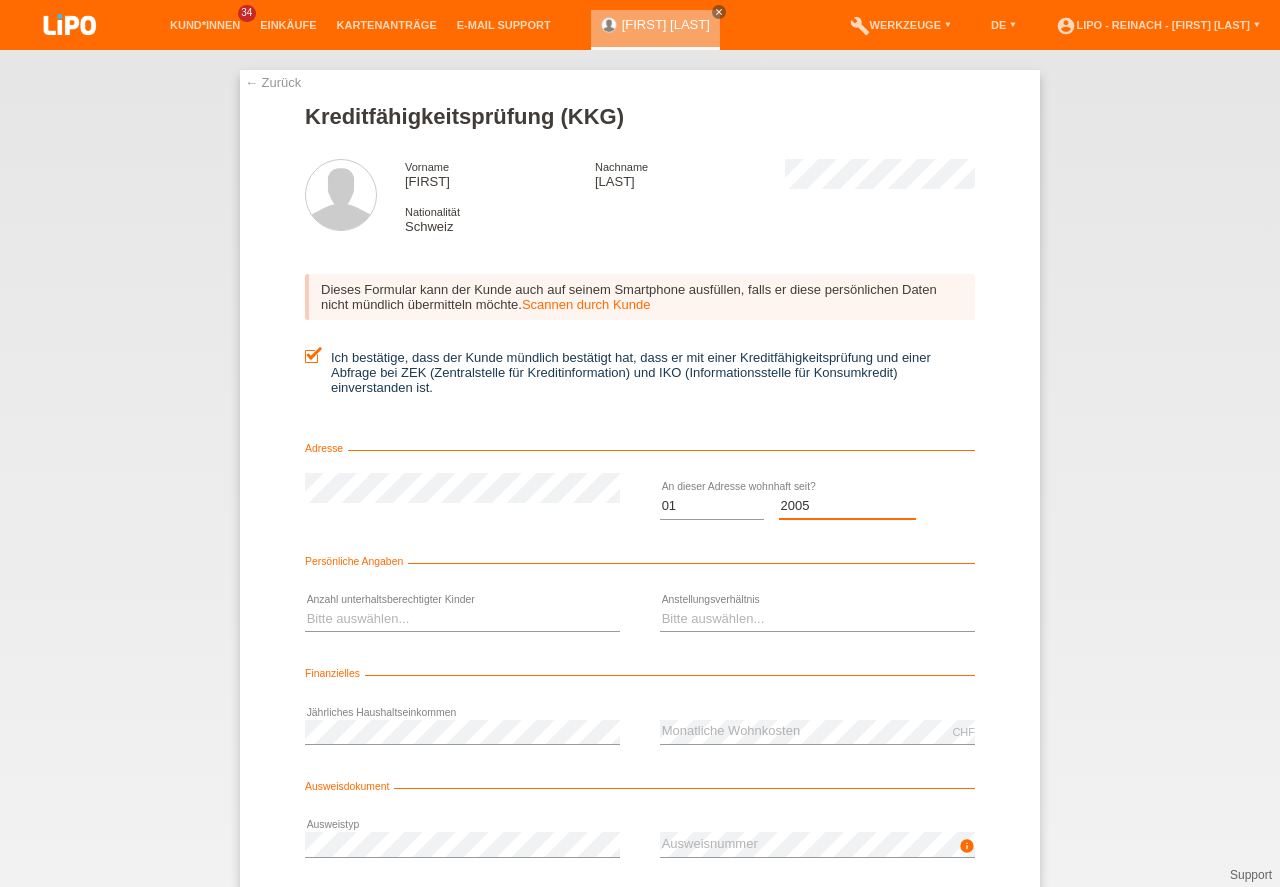 click on "2025" at bounding box center (0, 0) 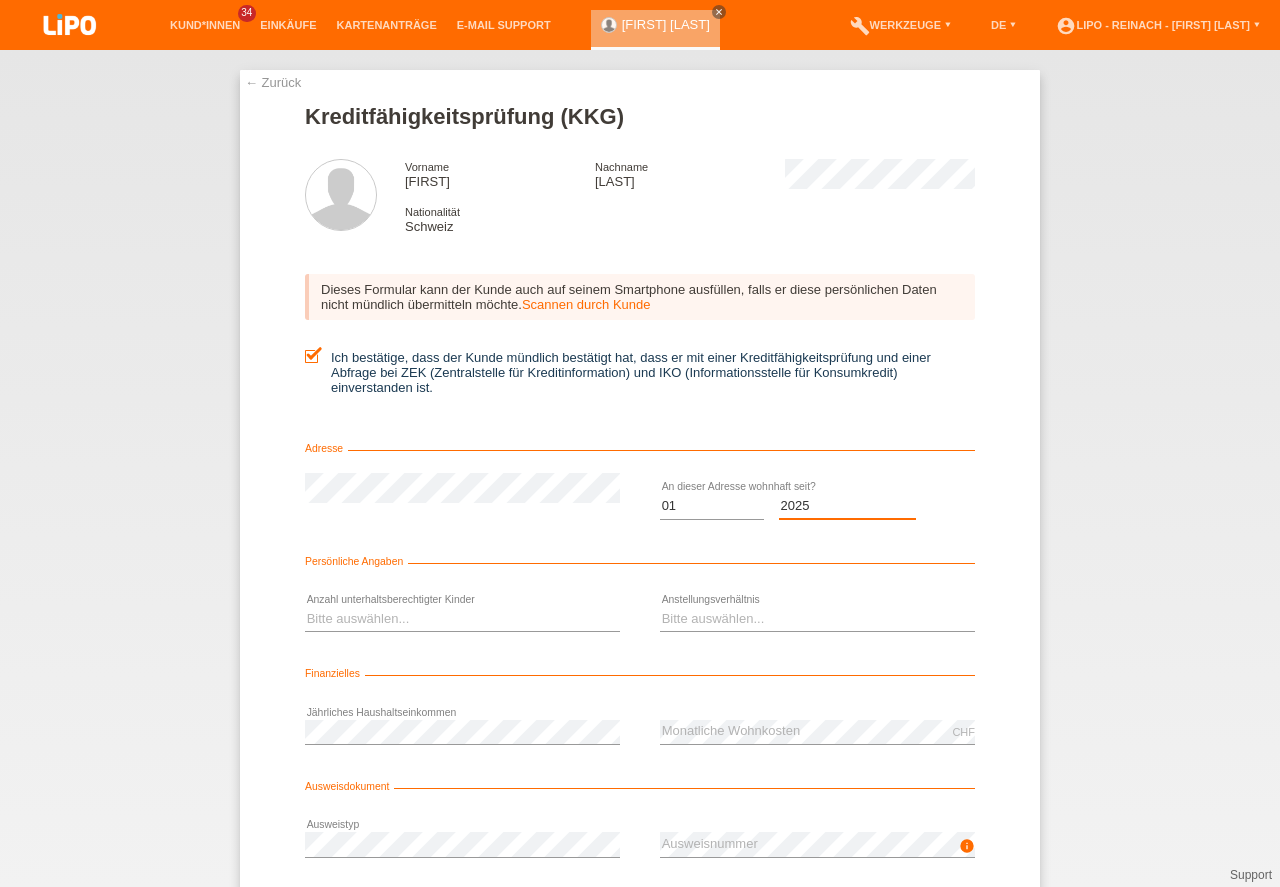 scroll, scrollTop: 0, scrollLeft: 0, axis: both 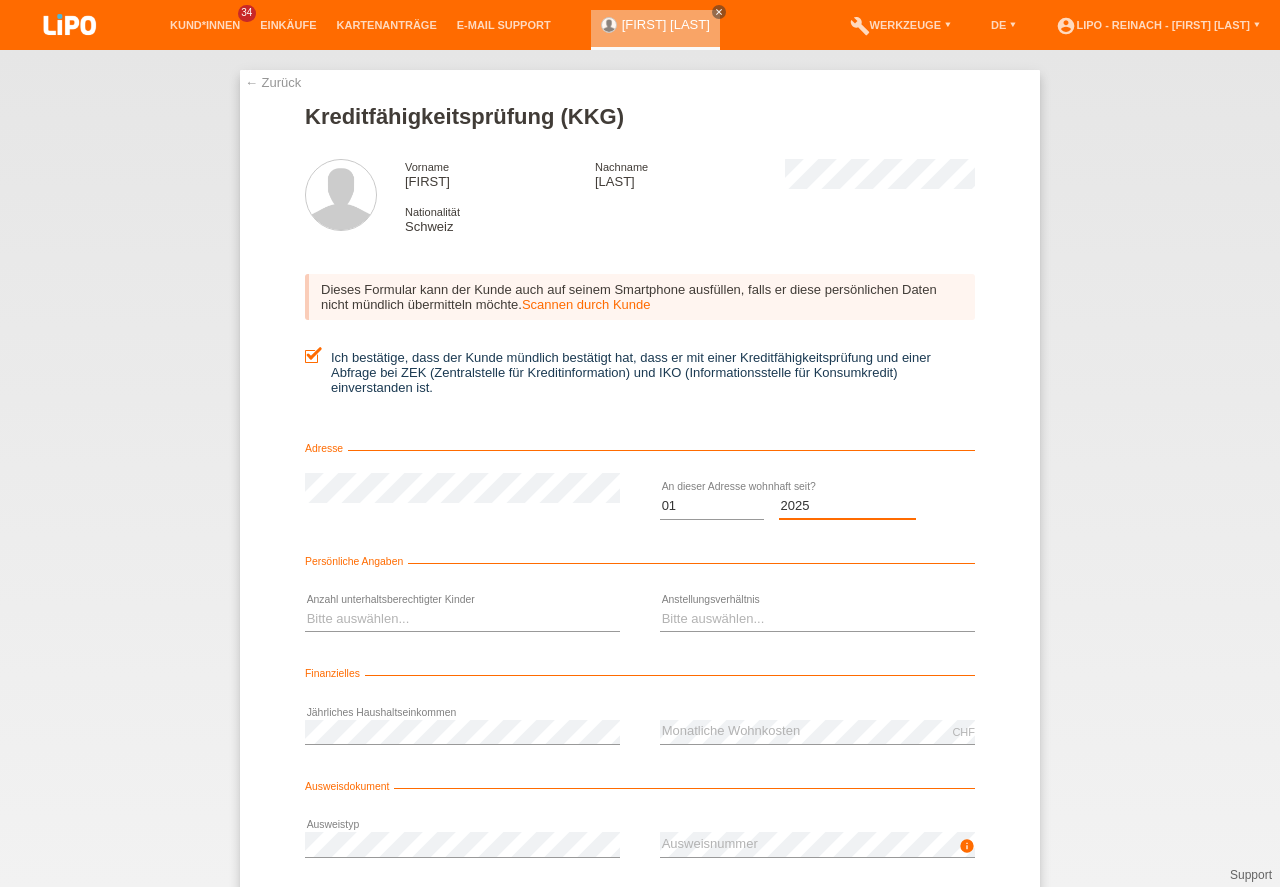 click on "Jahr
2025
2024
2023
2022
2021
2020
2019
2018
2017
2016 2015 2014 2013 2012 2011 2010 2009 2008 2007 2006 2005 2004 2003" at bounding box center [848, 506] 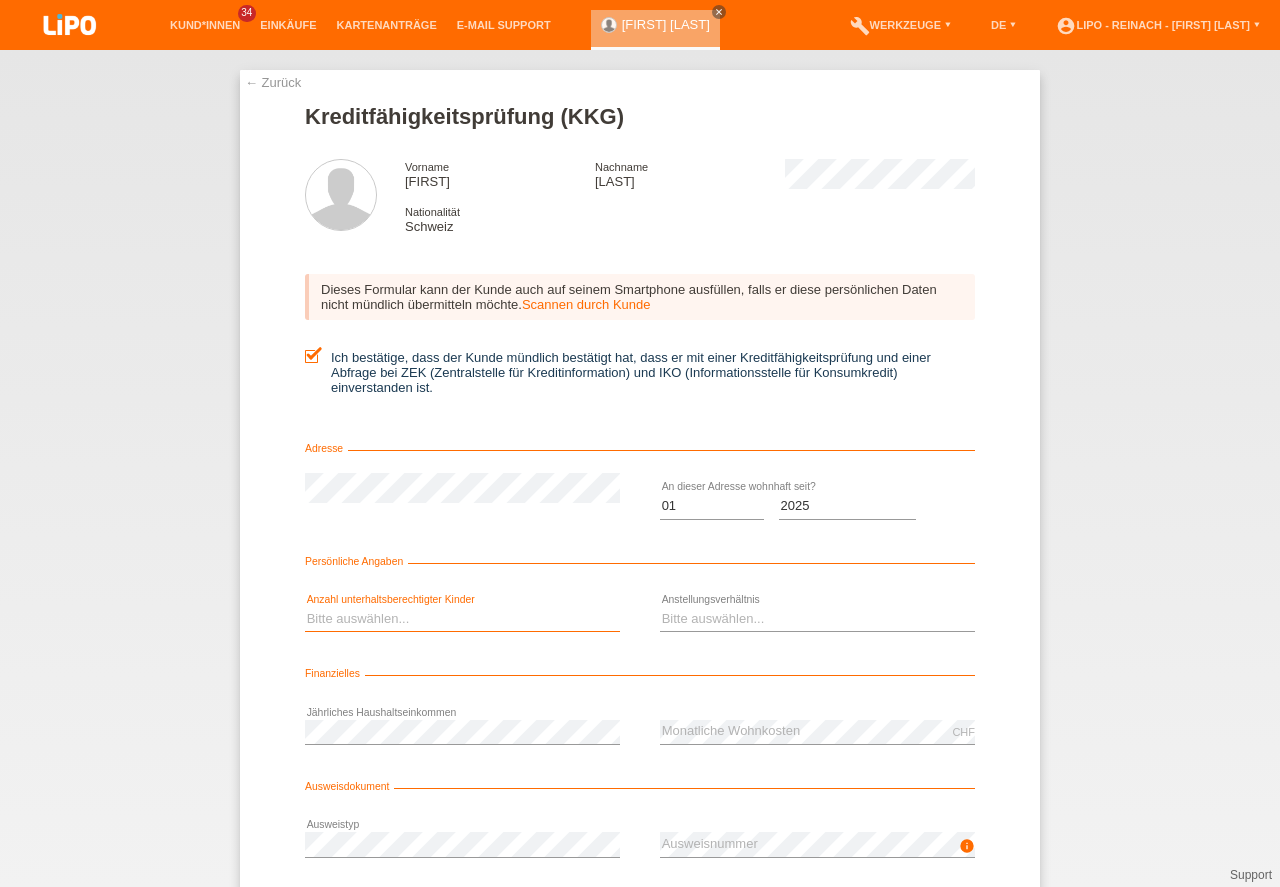 click on "Bitte auswählen...
0
1
2
3
4
5
6
7
8
9" at bounding box center (462, 619) 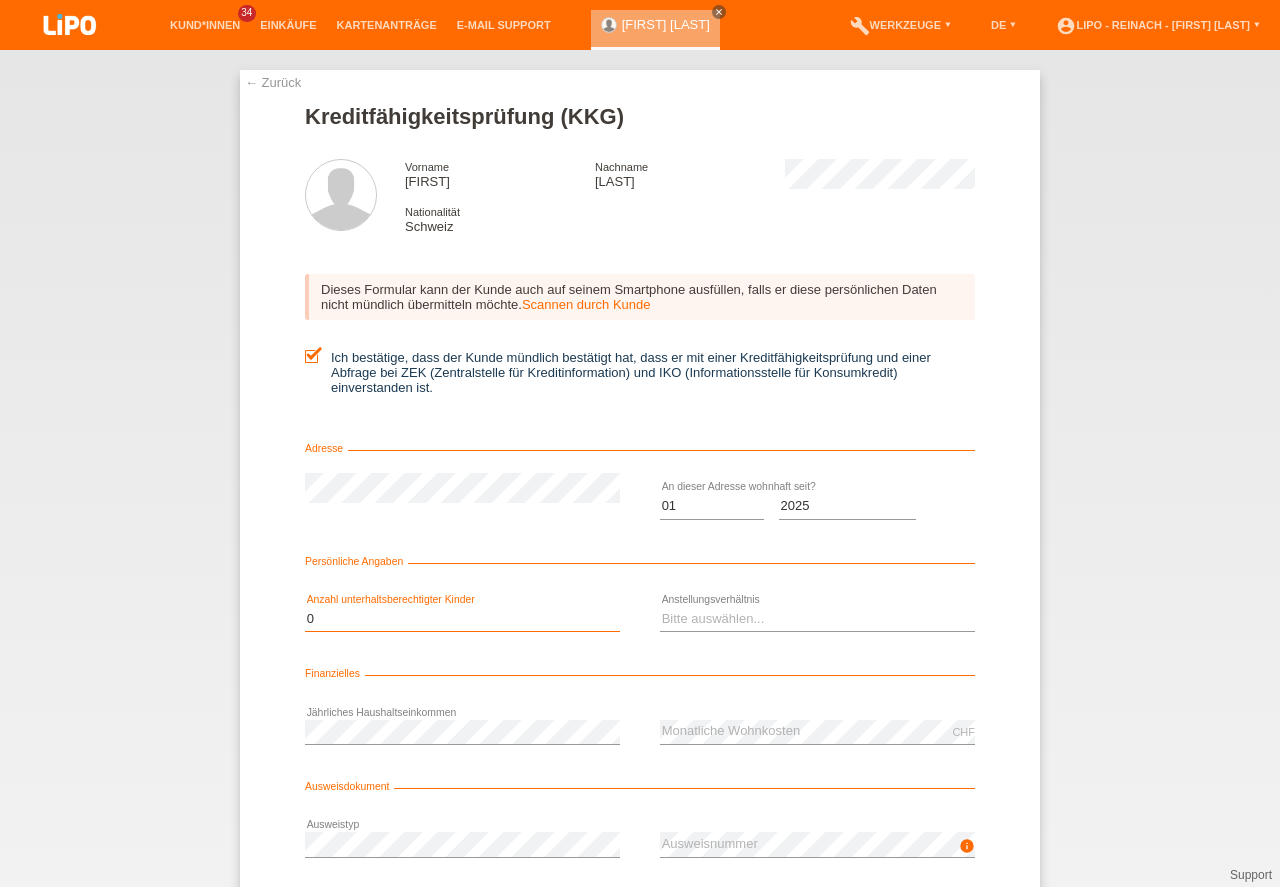 click on "0" at bounding box center [0, 0] 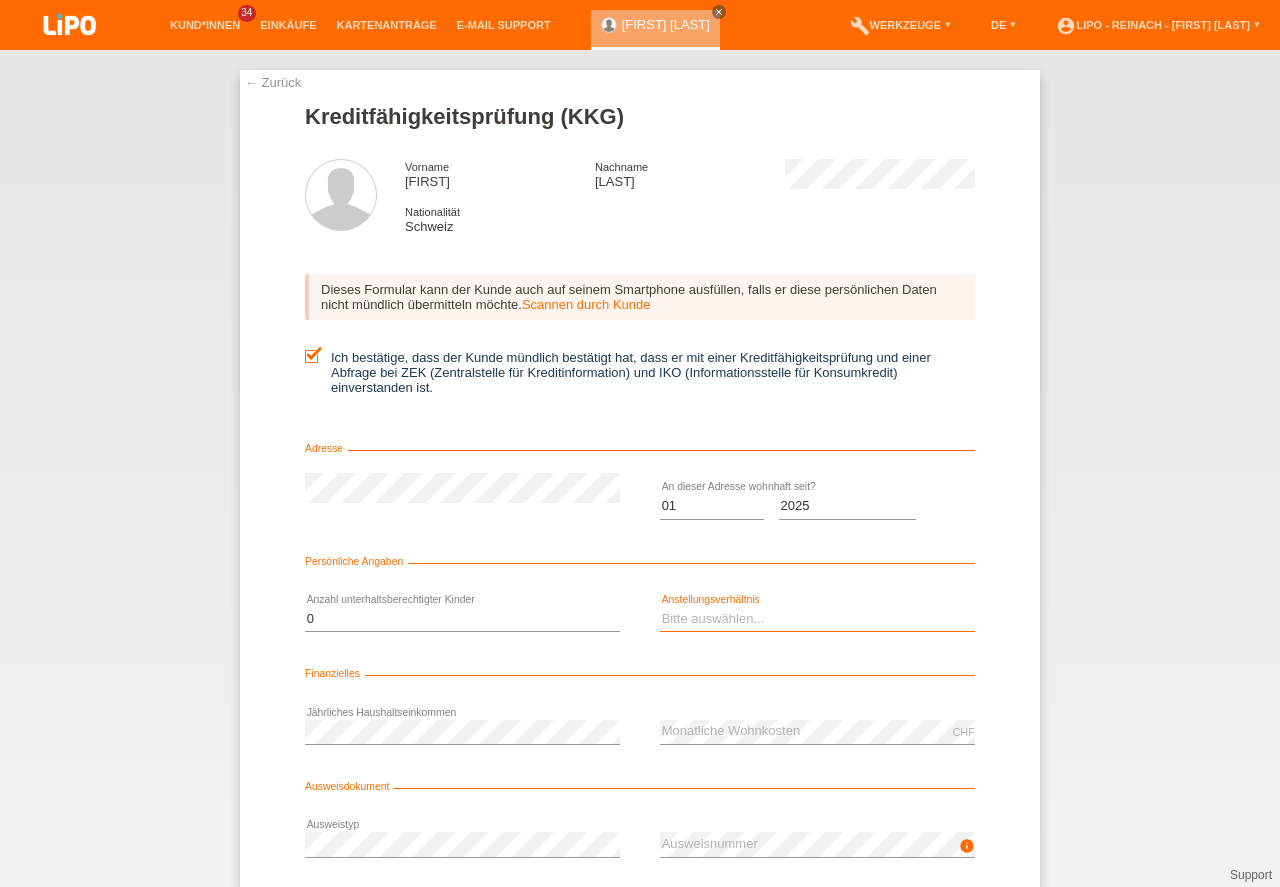 click on "Bitte auswählen...
Unbefristet
Befristet
Lehrling/Student
Pensioniert
Nicht arbeitstätig
Hausfrau/-mann
Selbständig" at bounding box center [817, 619] 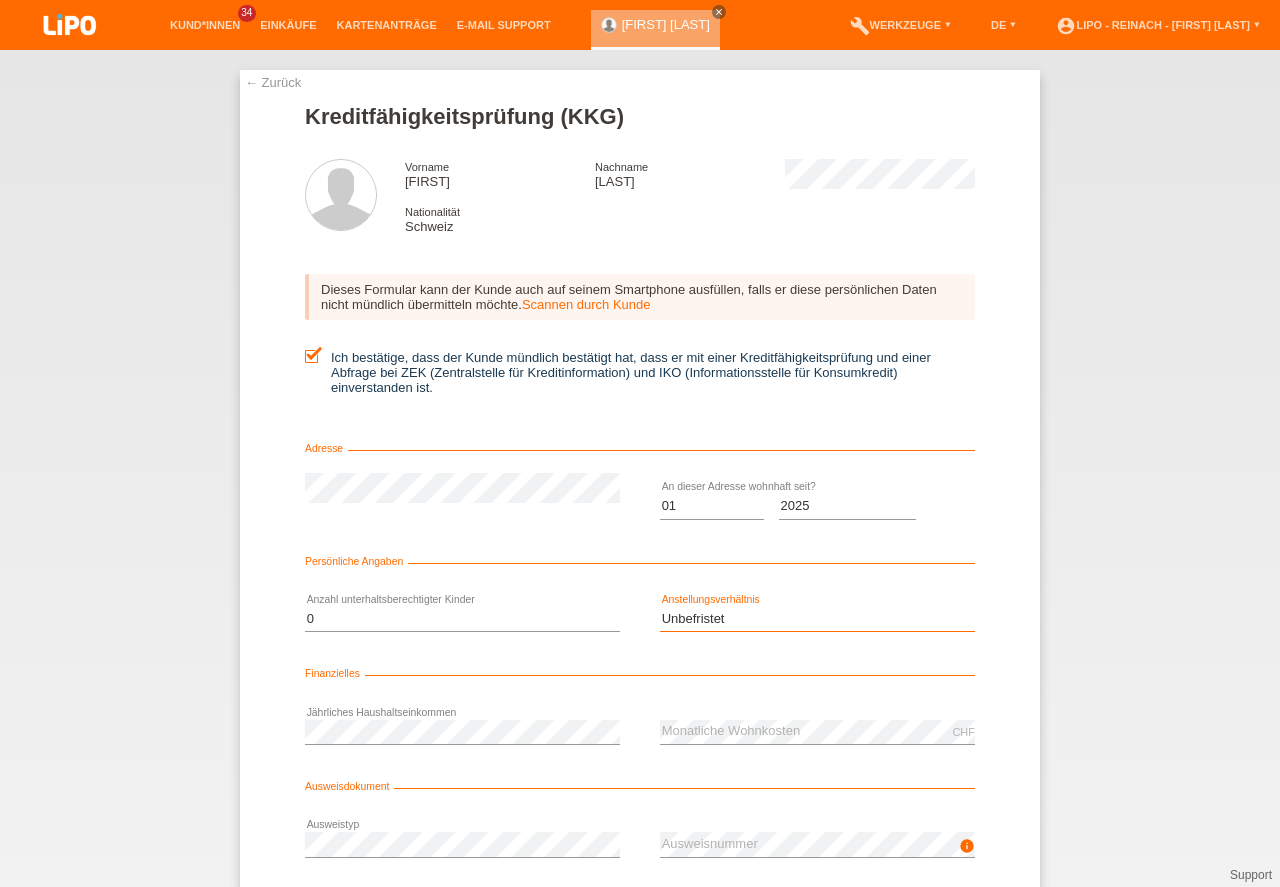 click on "Unbefristet" at bounding box center (0, 0) 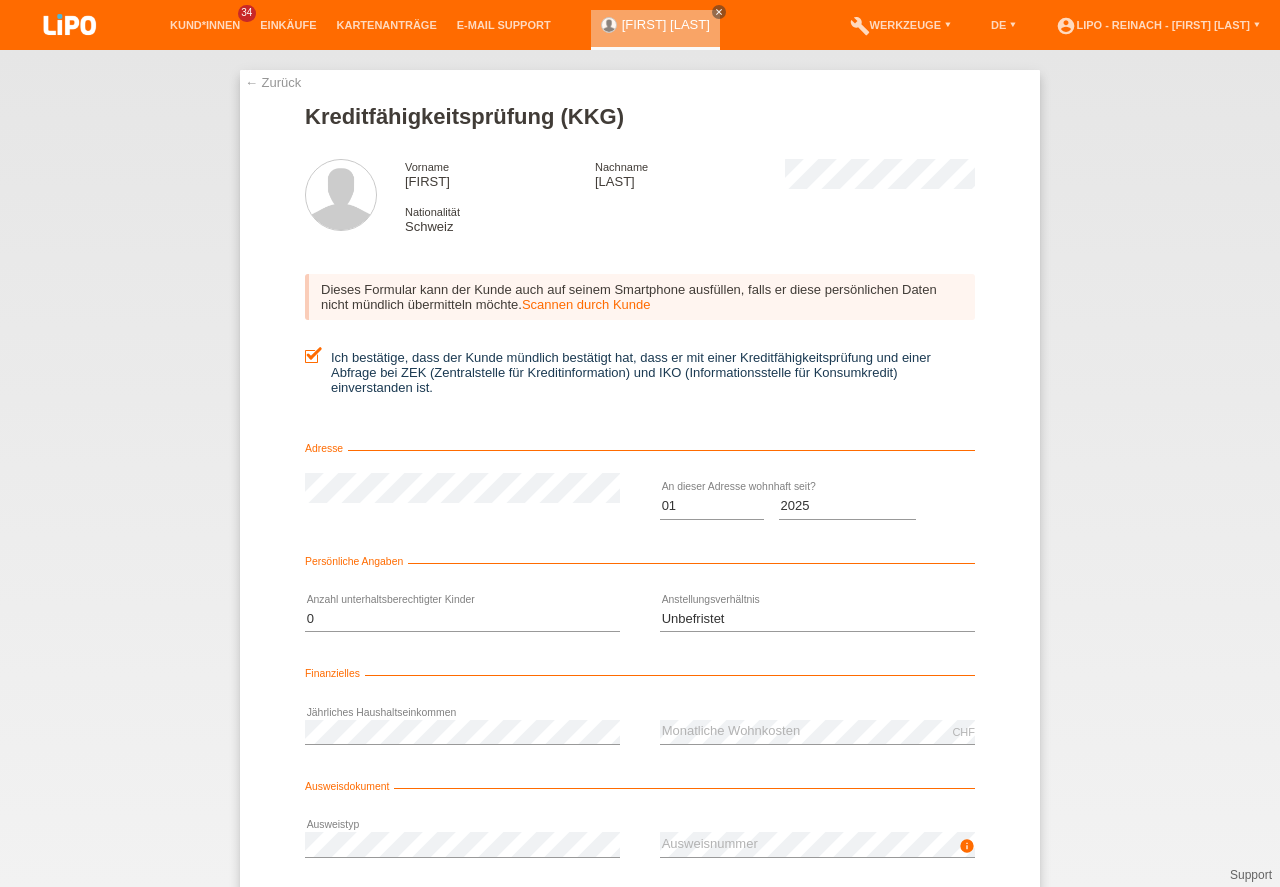click on "← Zurück
Kreditfähigkeitsprüfung (KKG)
Vorname
Rrahim
Nachname
Berisha
Nationalität
Schweiz
Adresse" at bounding box center [640, 468] 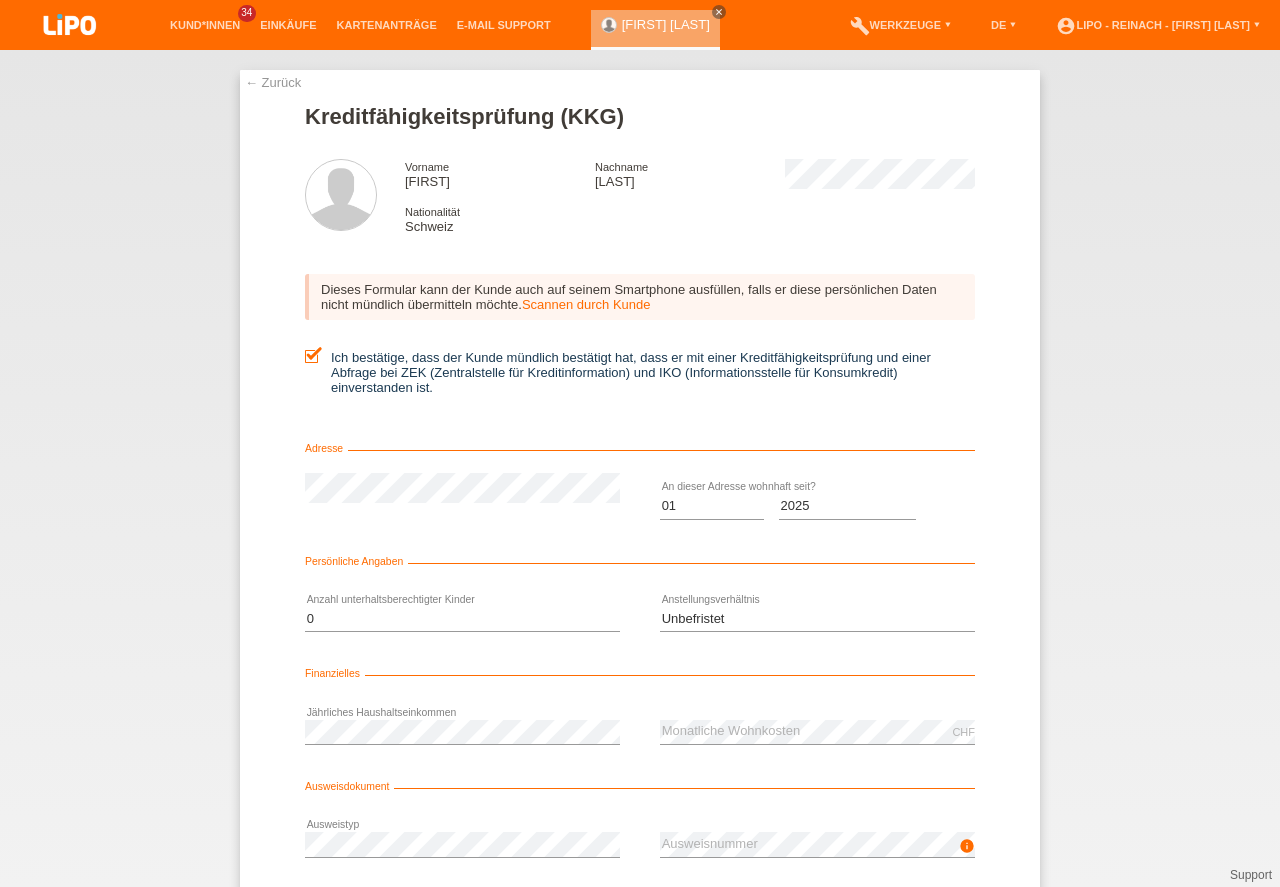 scroll, scrollTop: 90, scrollLeft: 0, axis: vertical 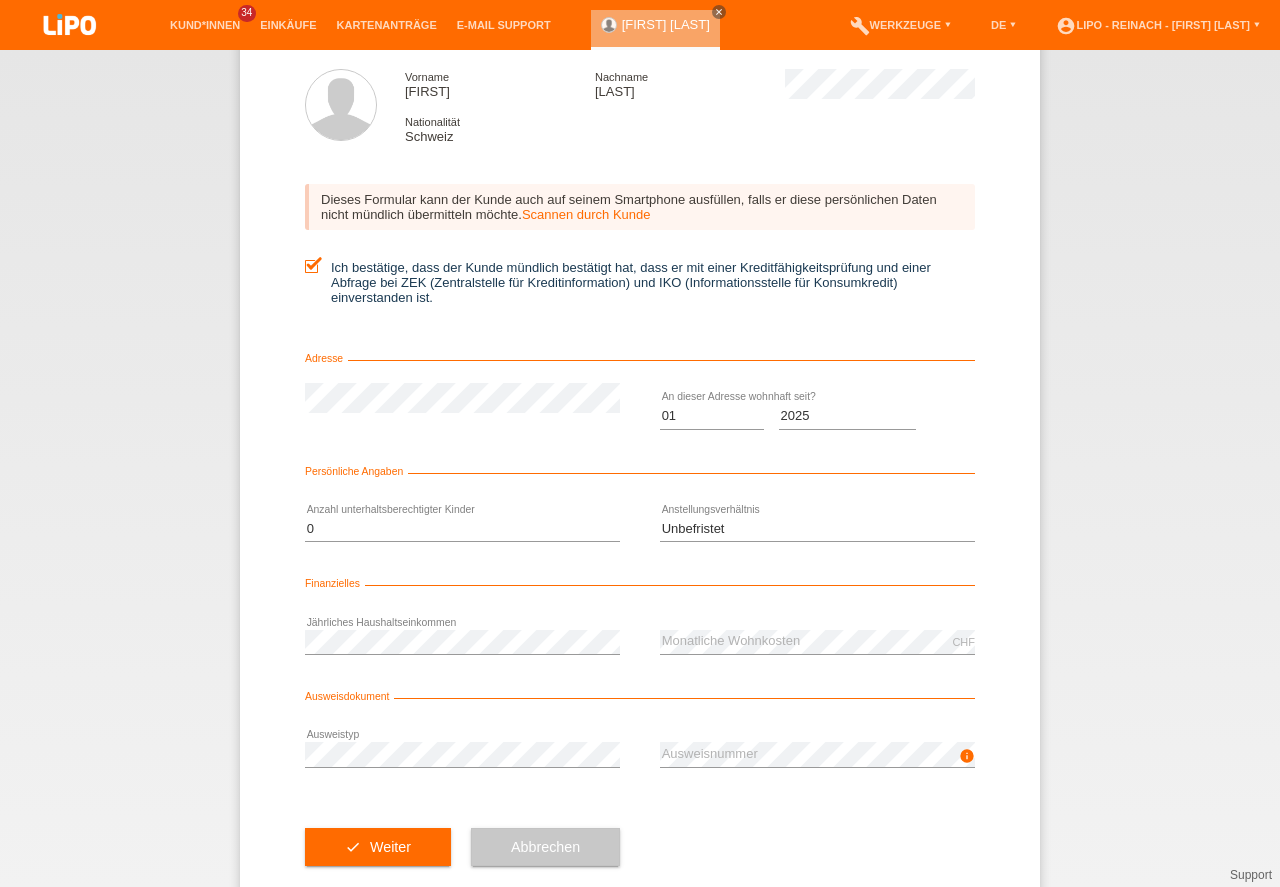 click on "info
error
Ausweisnummer" at bounding box center (817, 755) 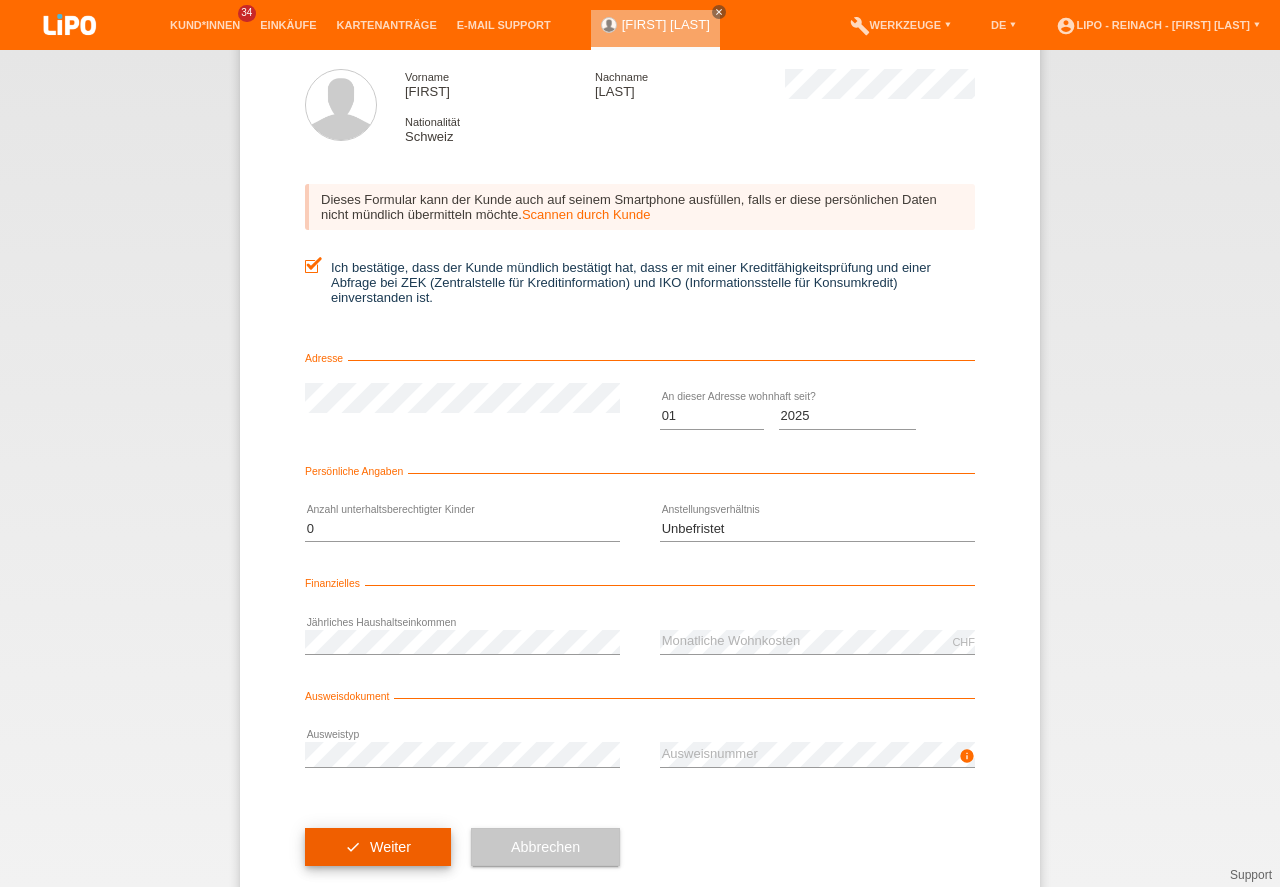 click on "check   Weiter" at bounding box center [378, 847] 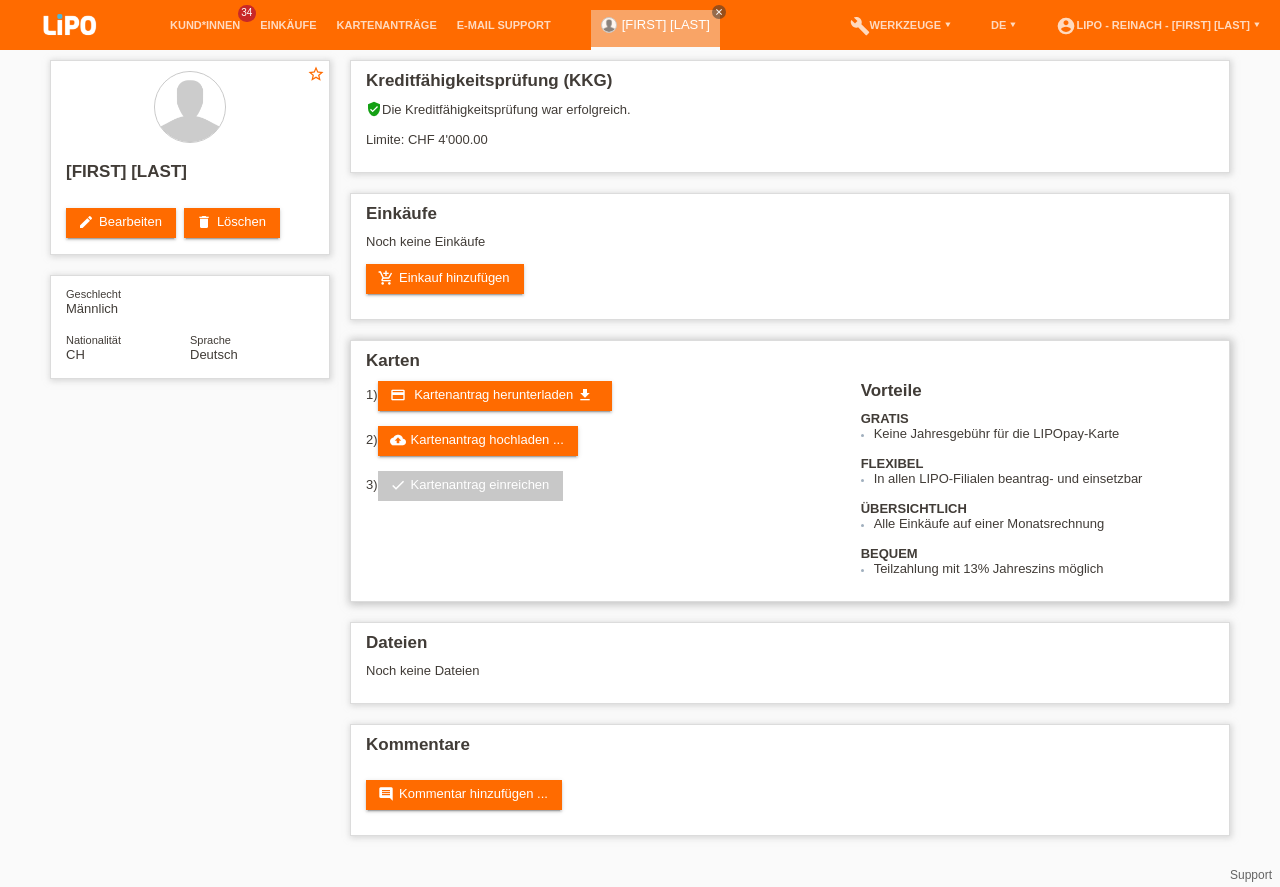 scroll, scrollTop: 0, scrollLeft: 0, axis: both 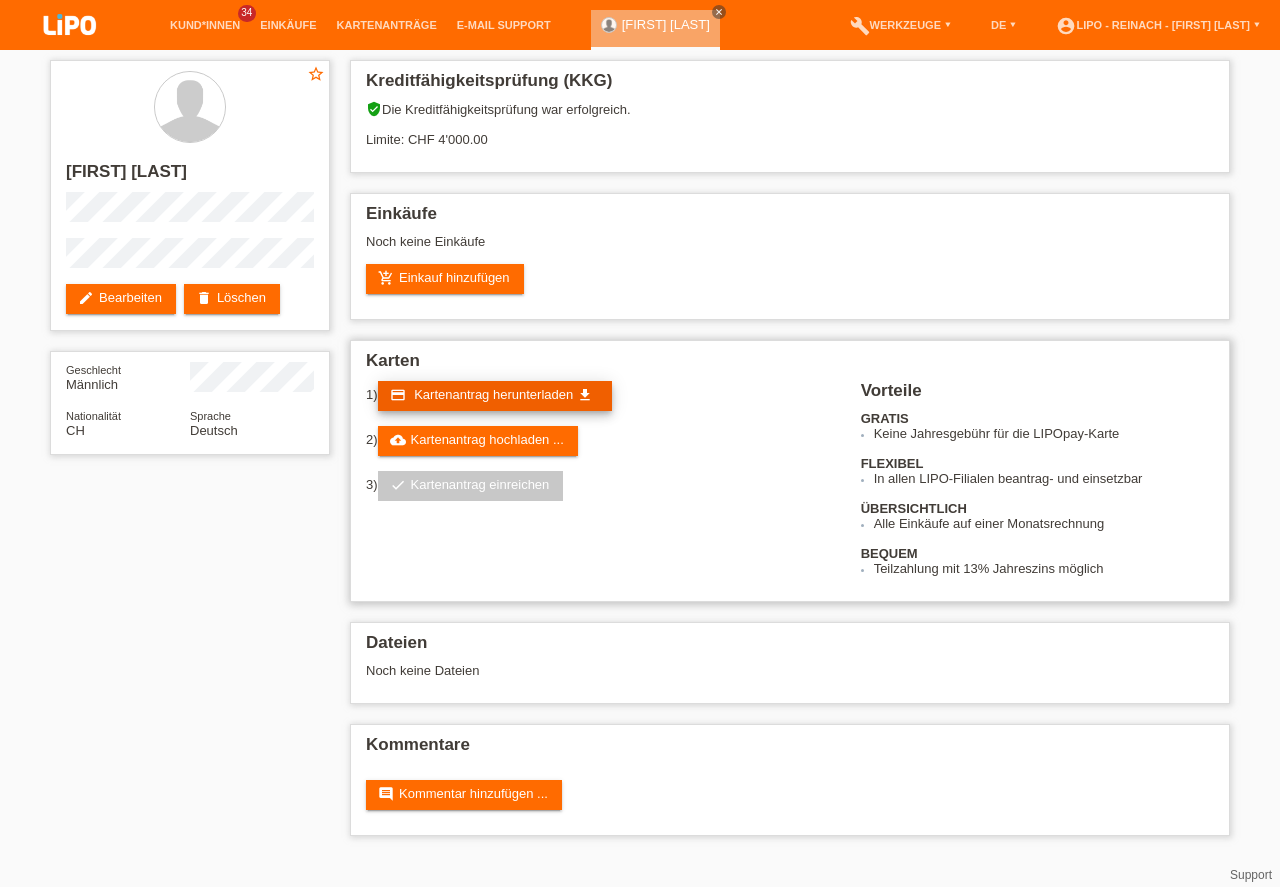click on "Kartenantrag herunterladen" at bounding box center (493, 394) 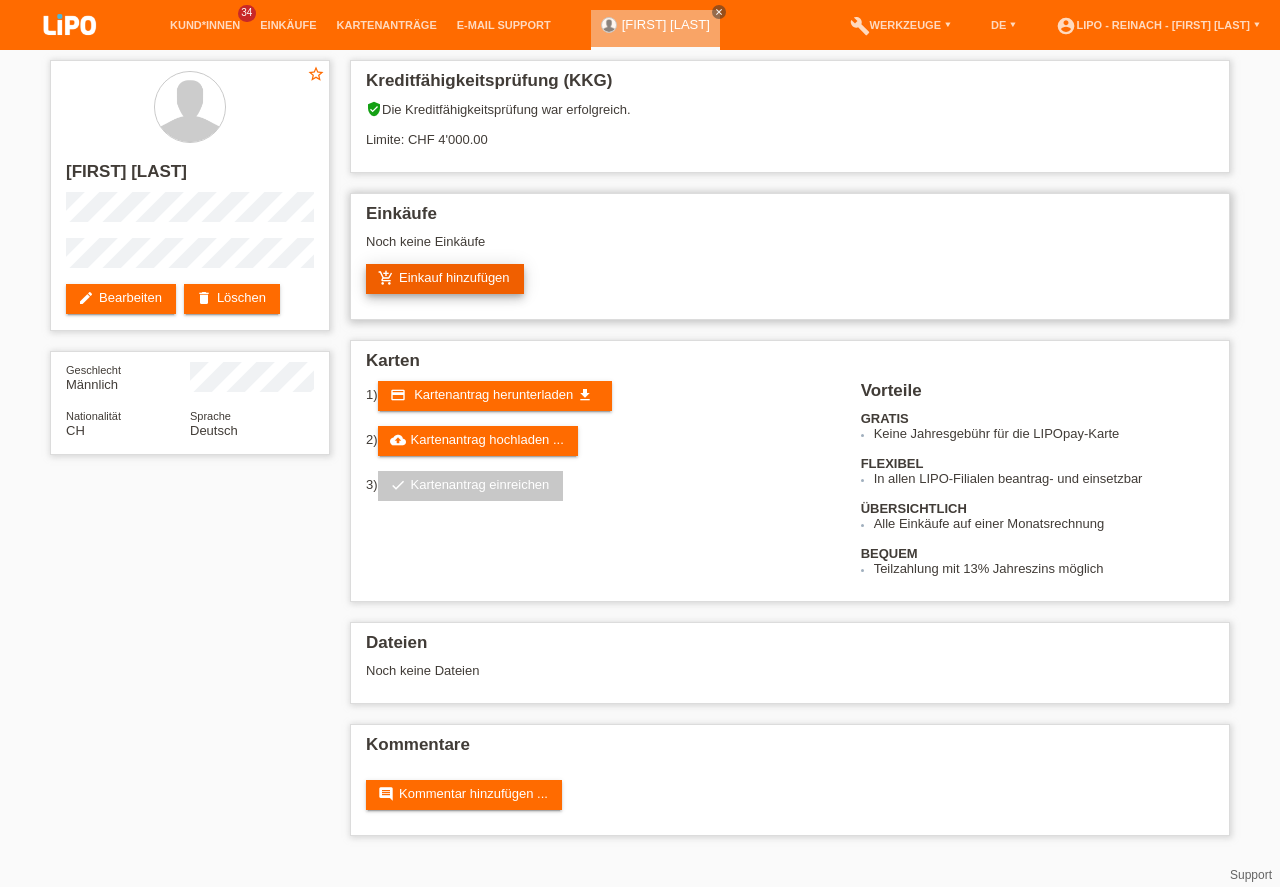 click on "add_shopping_cart  Einkauf hinzufügen" at bounding box center [445, 279] 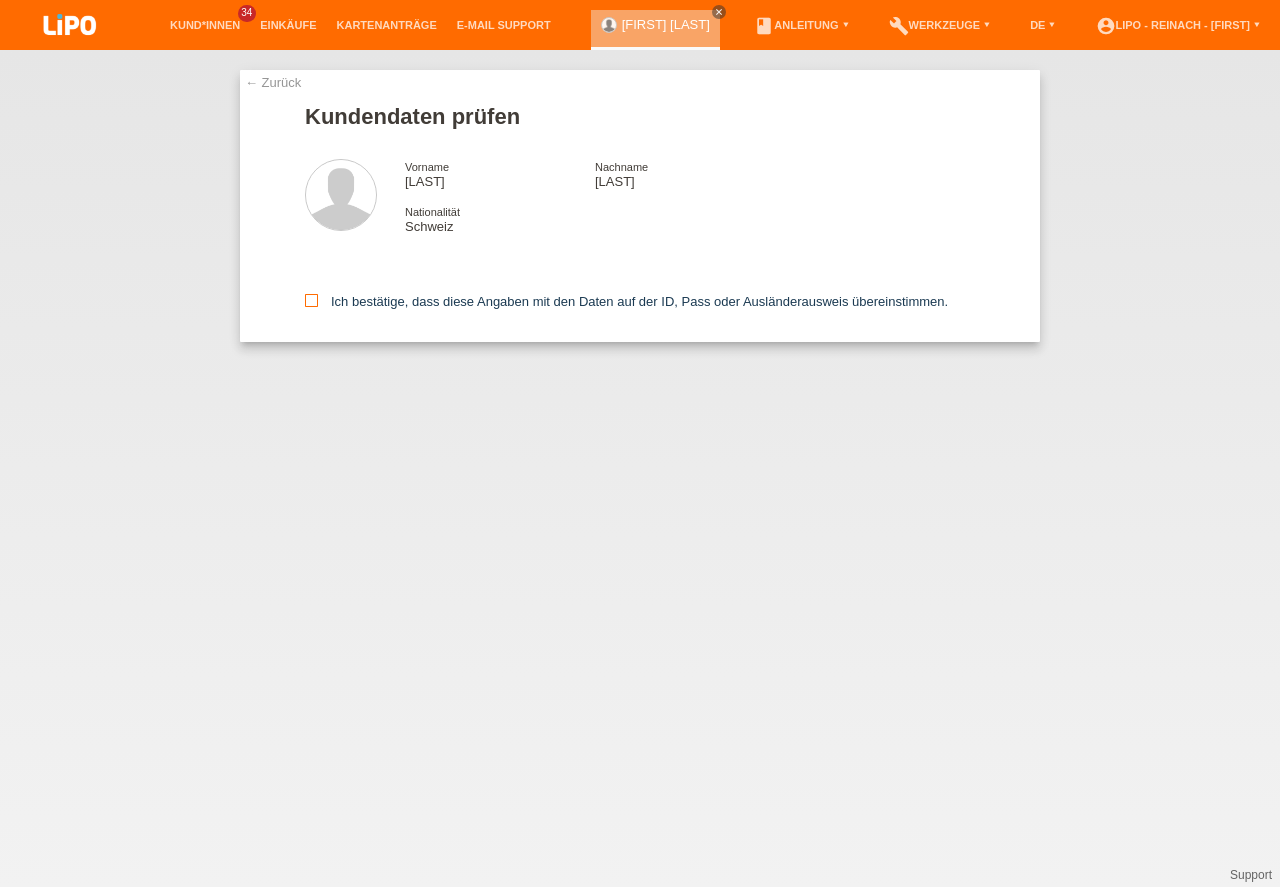 scroll, scrollTop: 0, scrollLeft: 0, axis: both 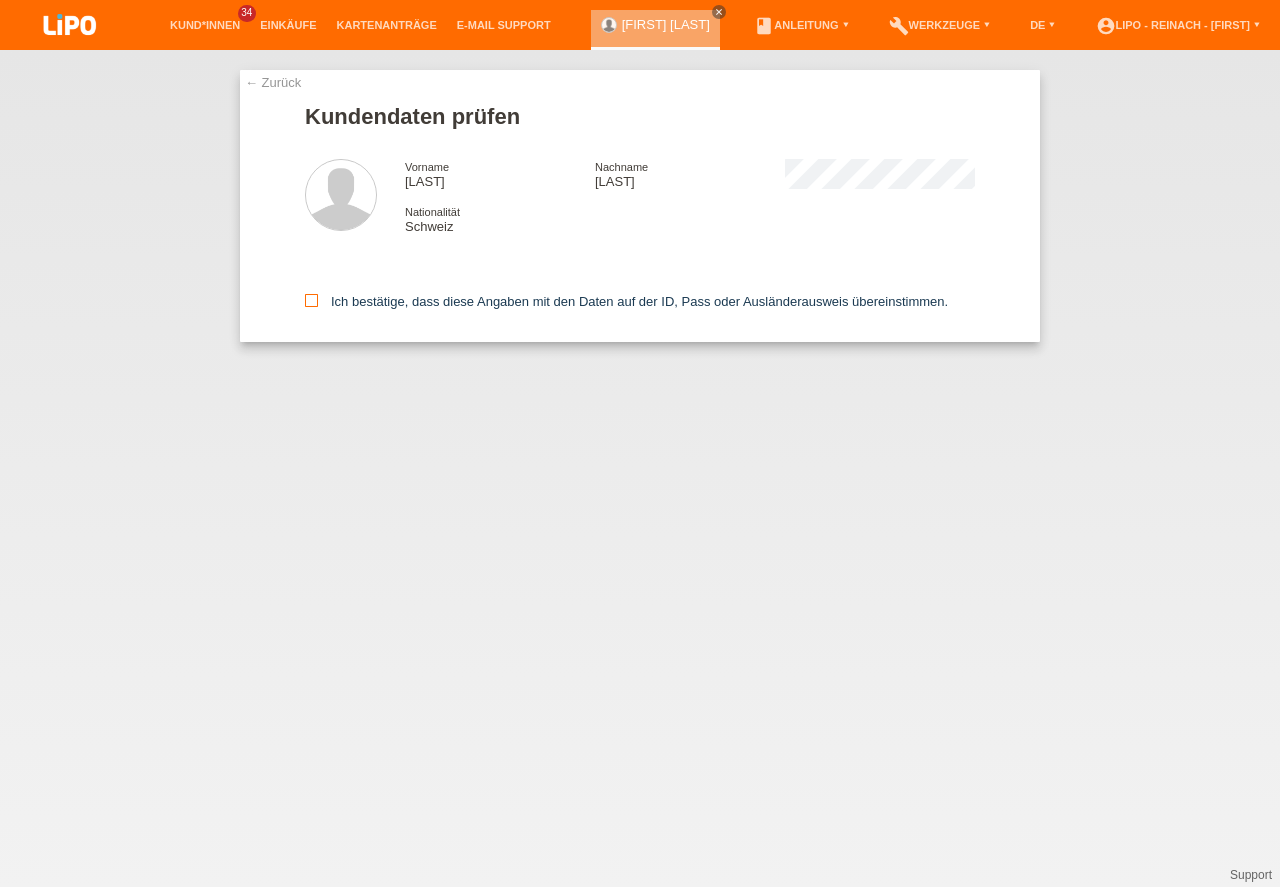 click at bounding box center [311, 300] 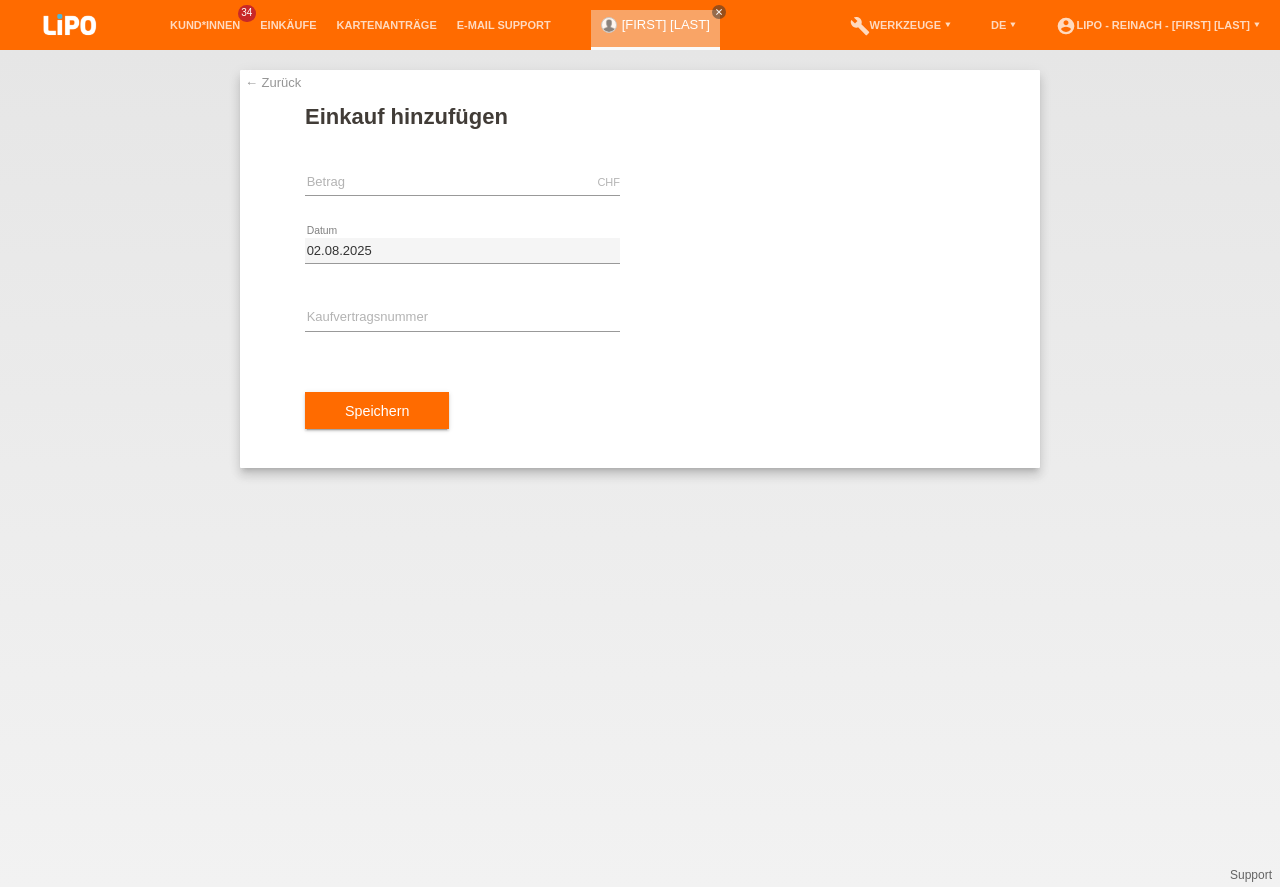 scroll, scrollTop: 0, scrollLeft: 0, axis: both 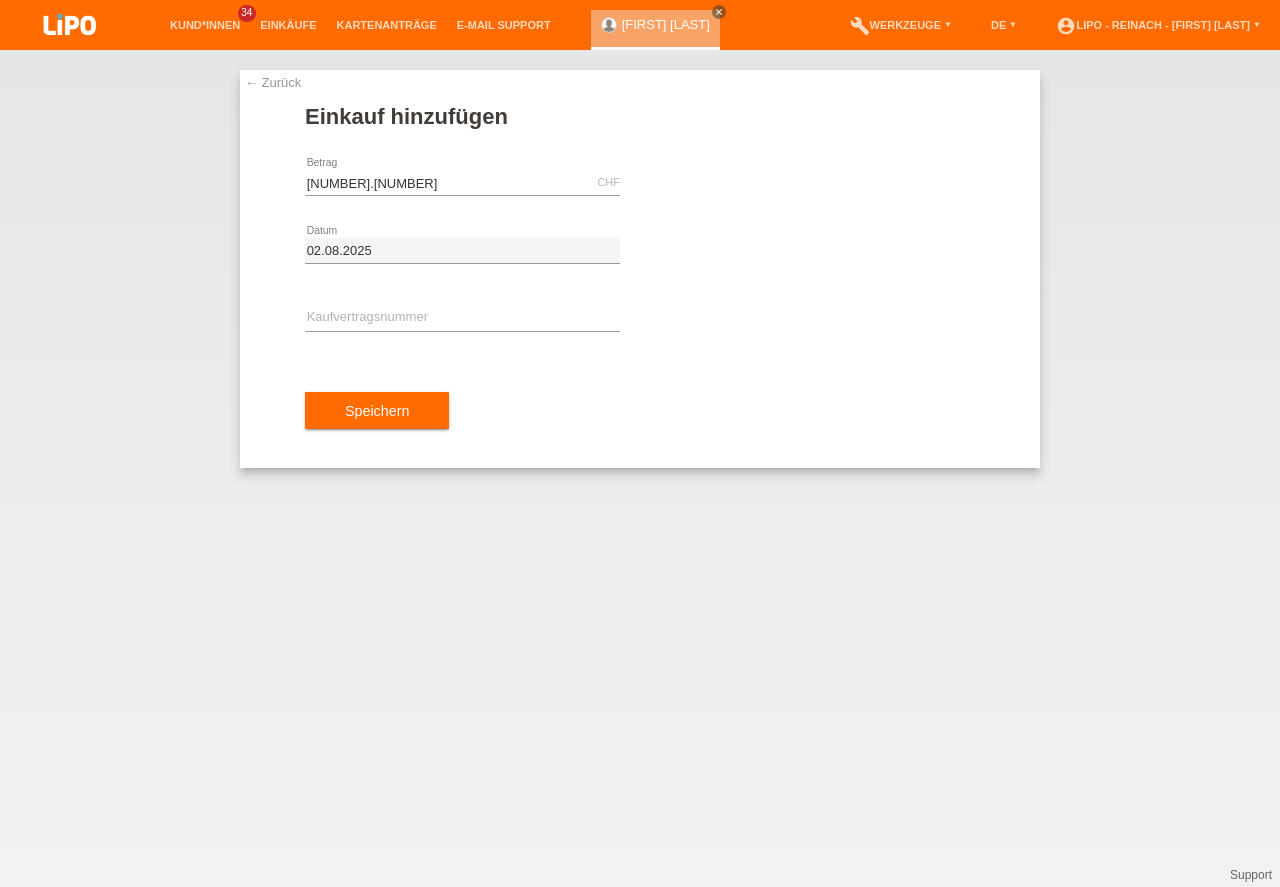 type on "[NUMBER].[NUMBER]" 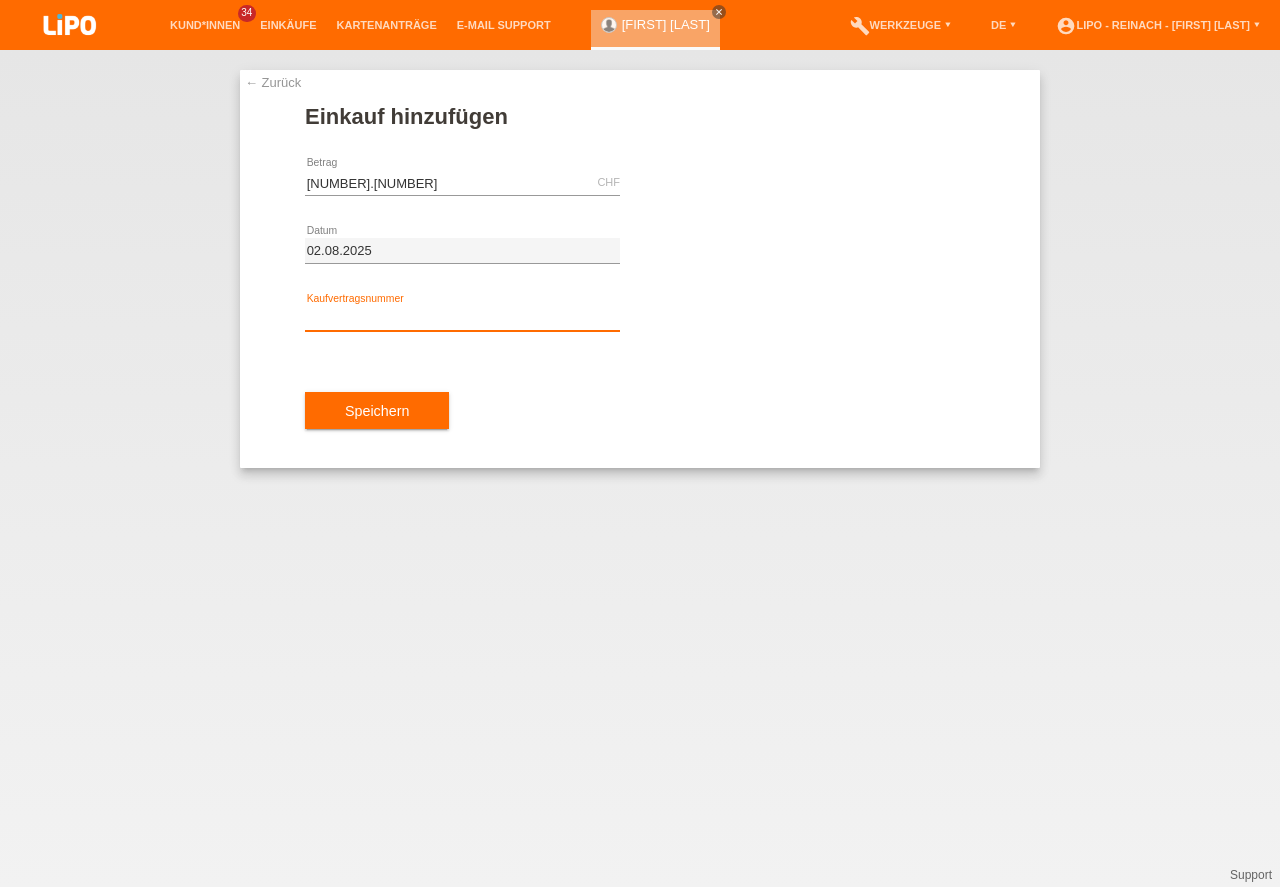 click at bounding box center [462, 318] 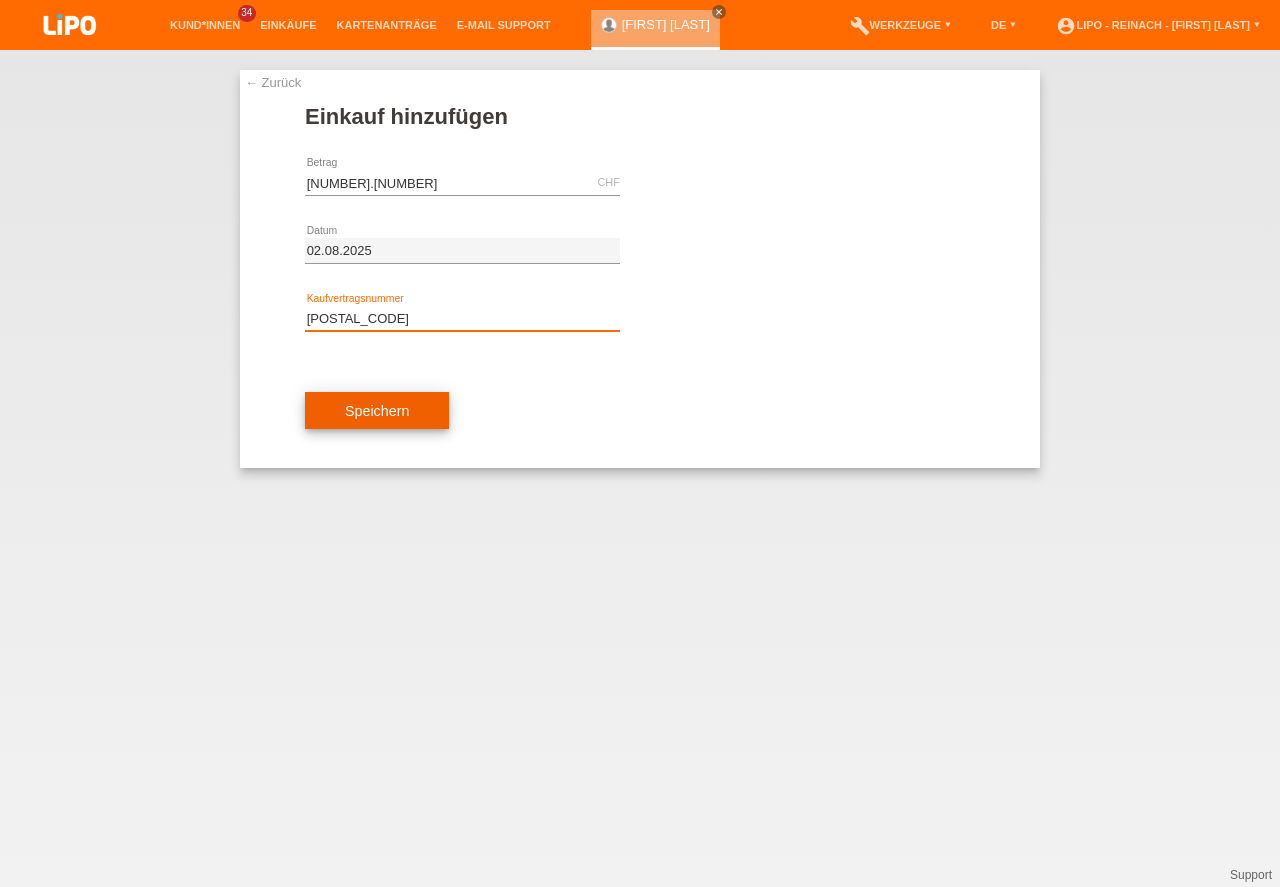 type on "[POSTAL_CODE]" 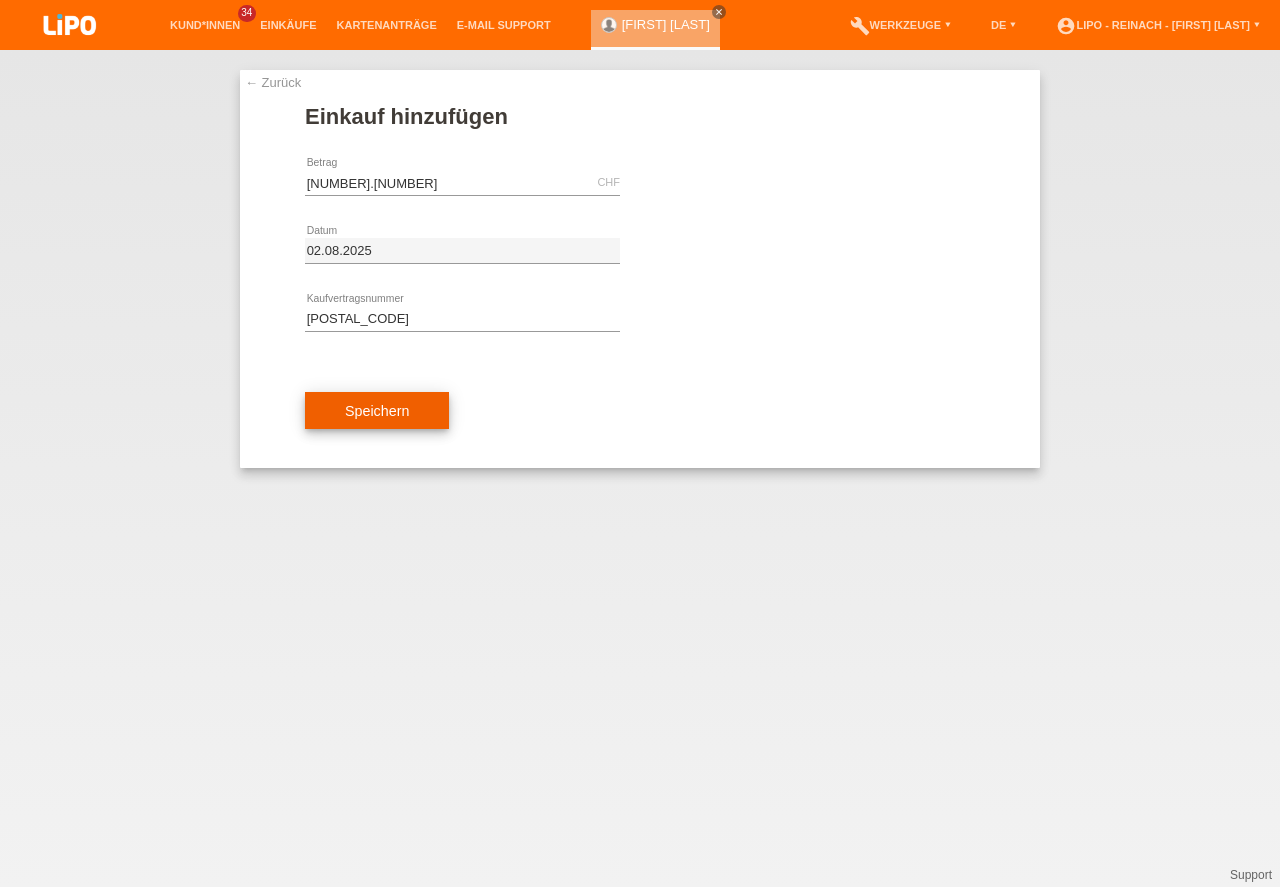 click on "Speichern" at bounding box center [377, 411] 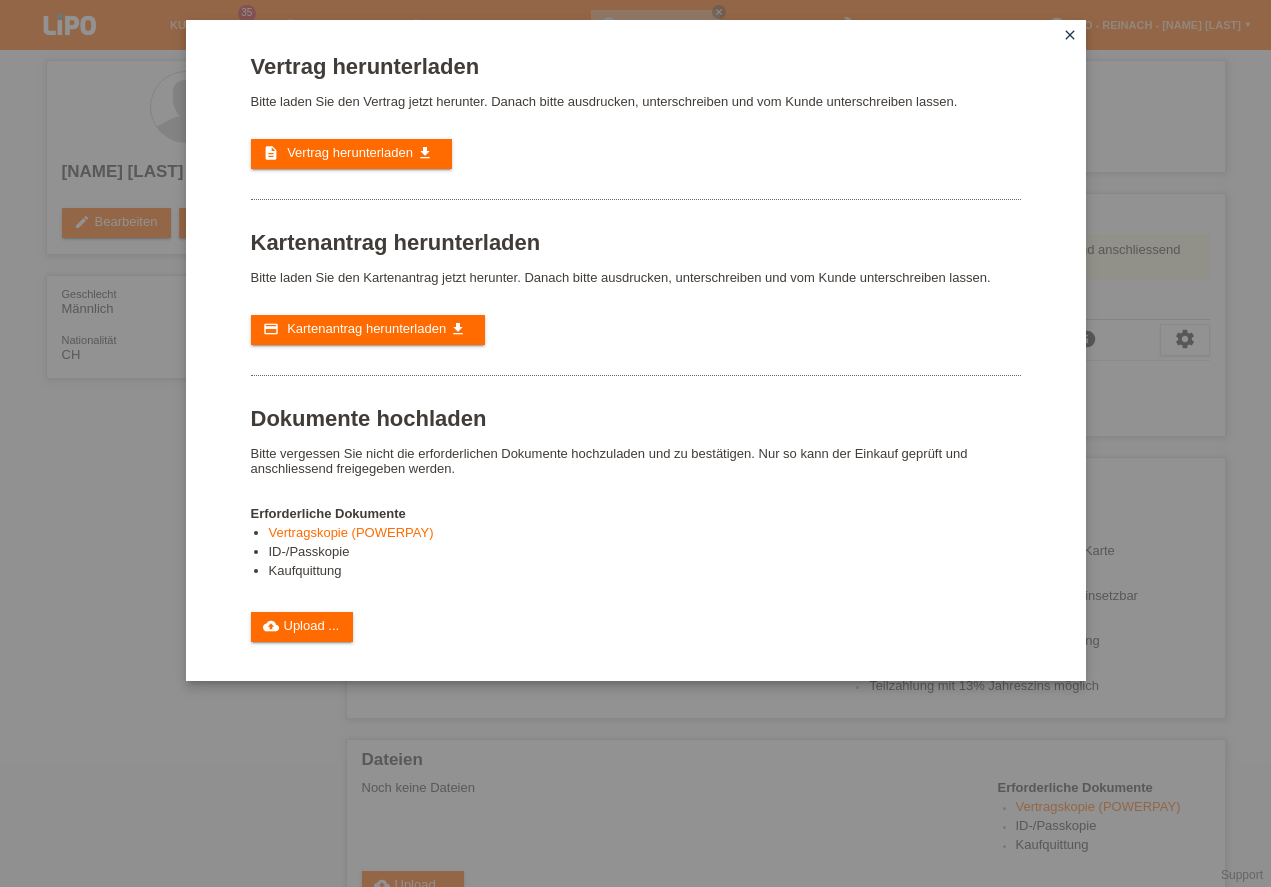 scroll, scrollTop: 0, scrollLeft: 0, axis: both 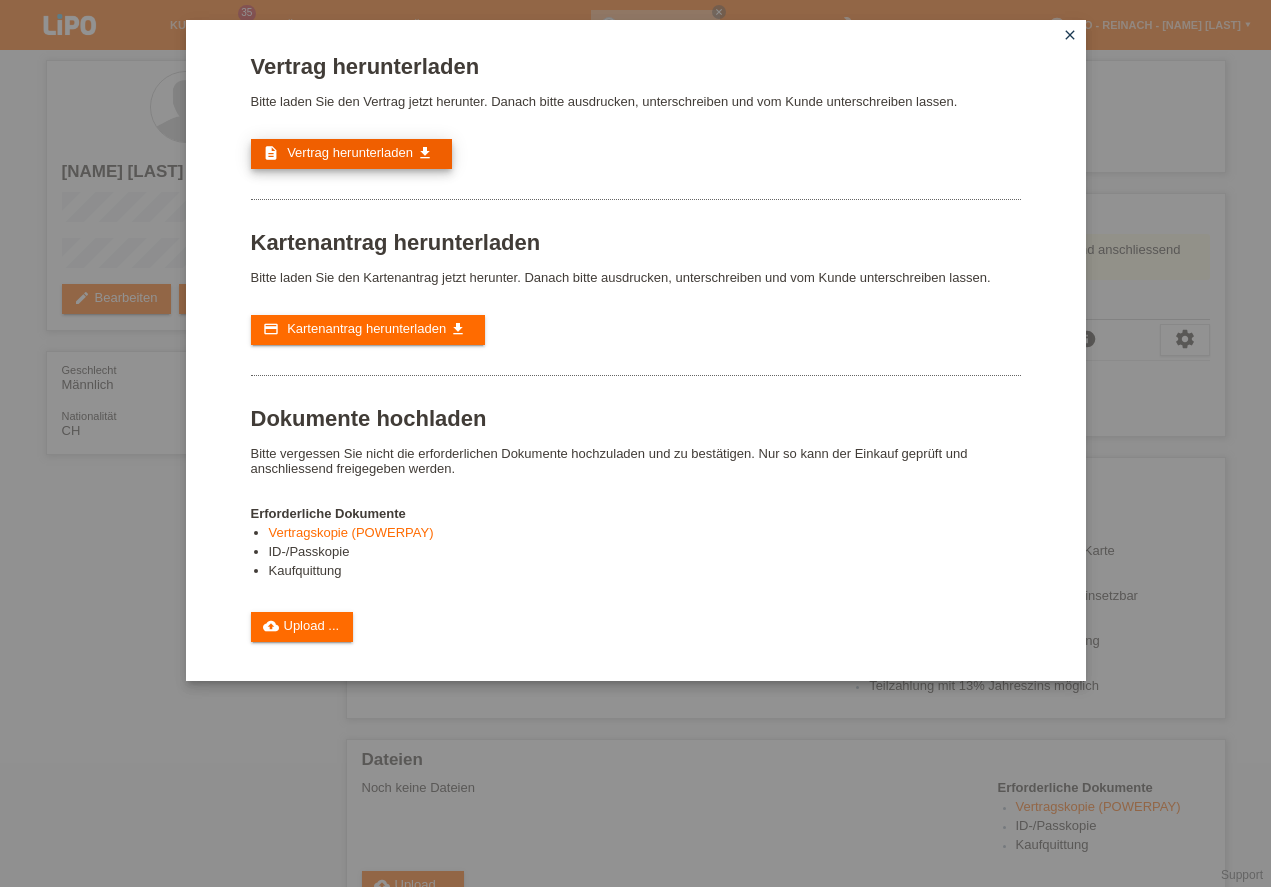 click on "Vertrag herunterladen" at bounding box center [350, 152] 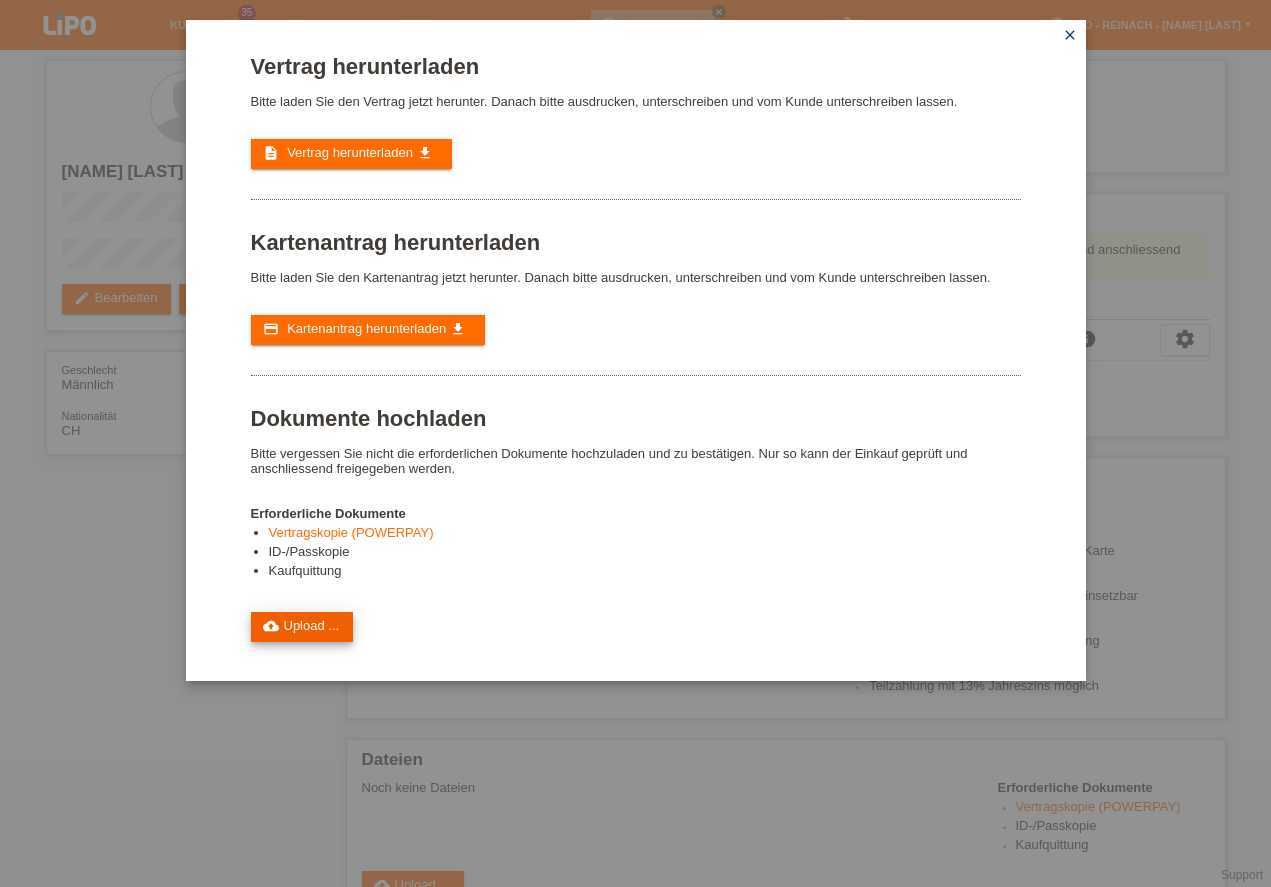click on "cloud_upload" at bounding box center [271, 626] 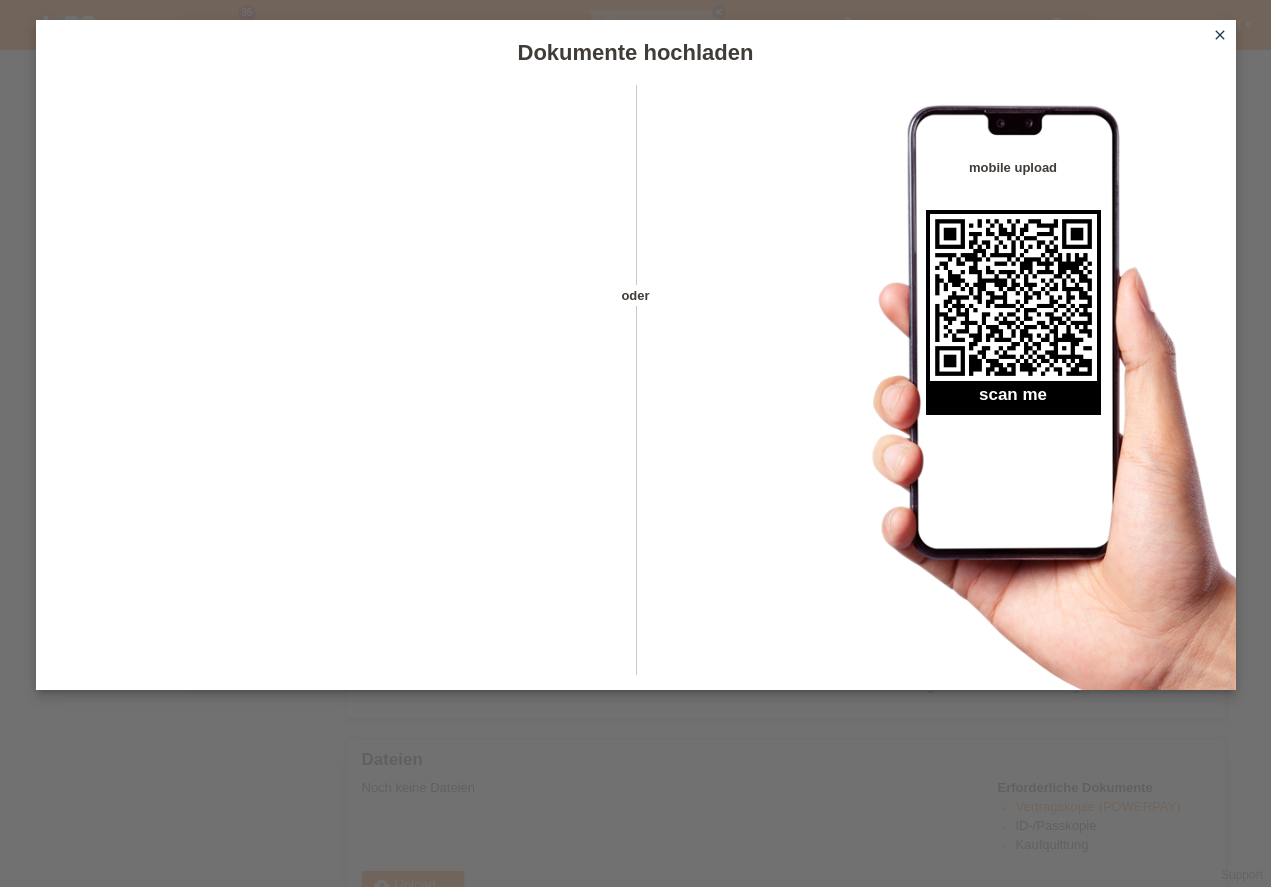 click on "close" at bounding box center [1220, 35] 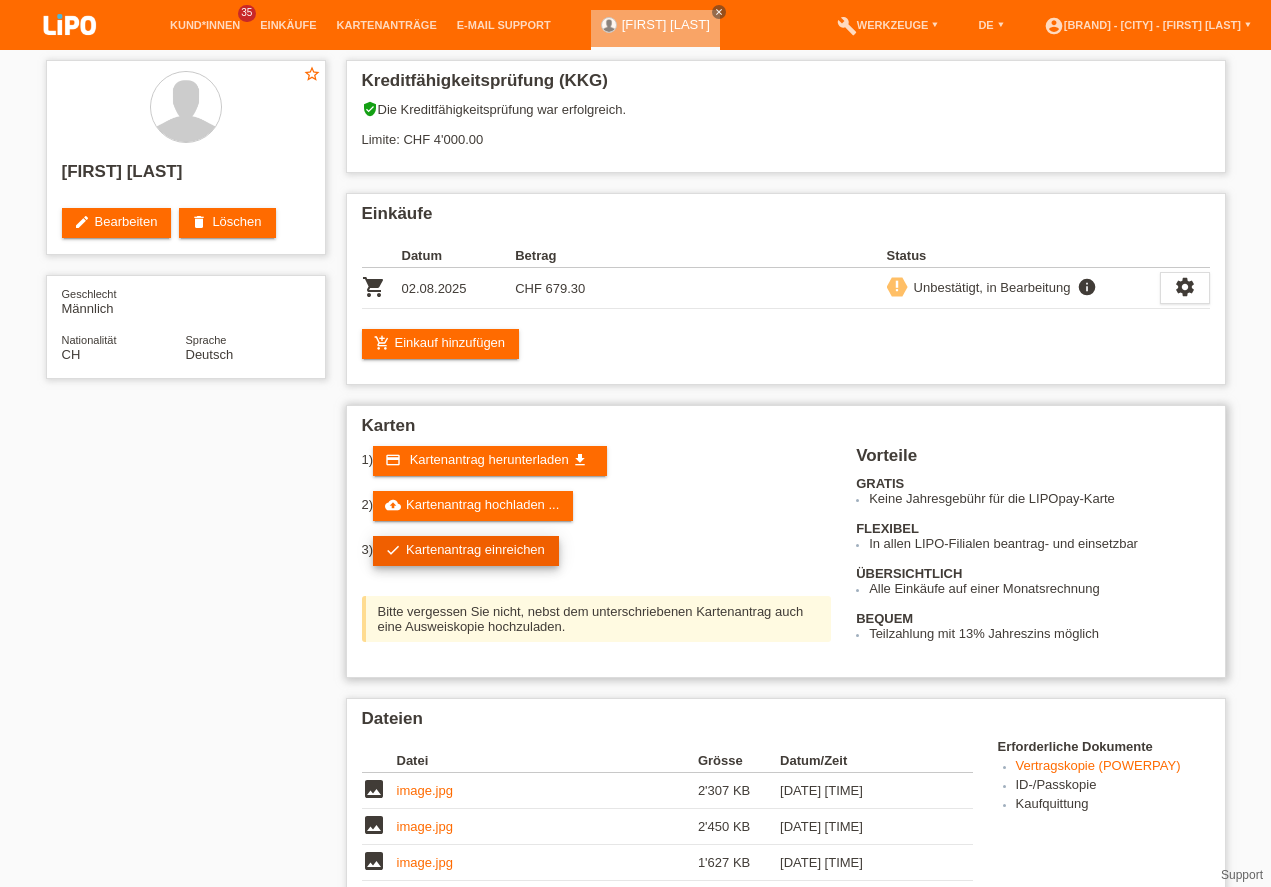 scroll, scrollTop: 0, scrollLeft: 0, axis: both 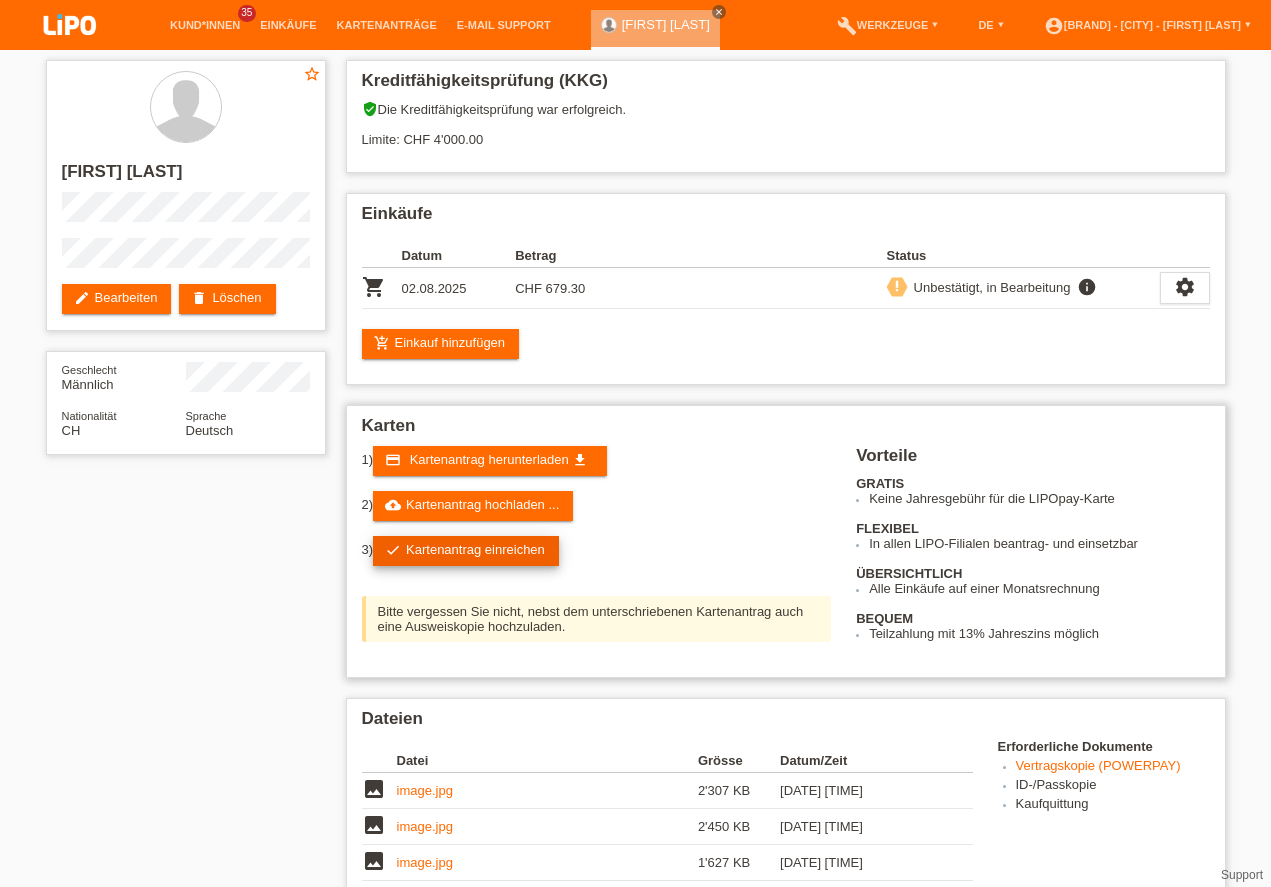 click on "check  Kartenantrag einreichen" at bounding box center (466, 551) 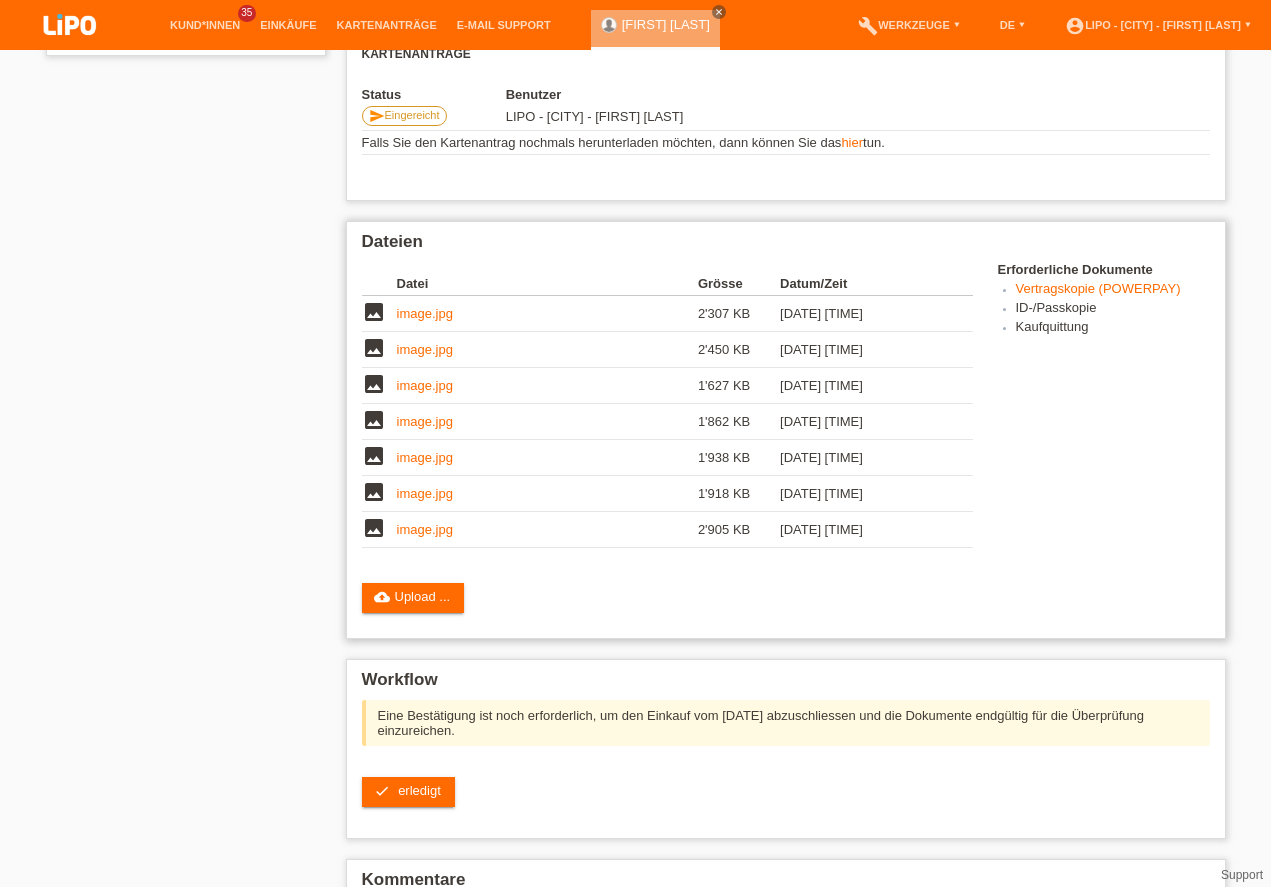 scroll, scrollTop: 503, scrollLeft: 0, axis: vertical 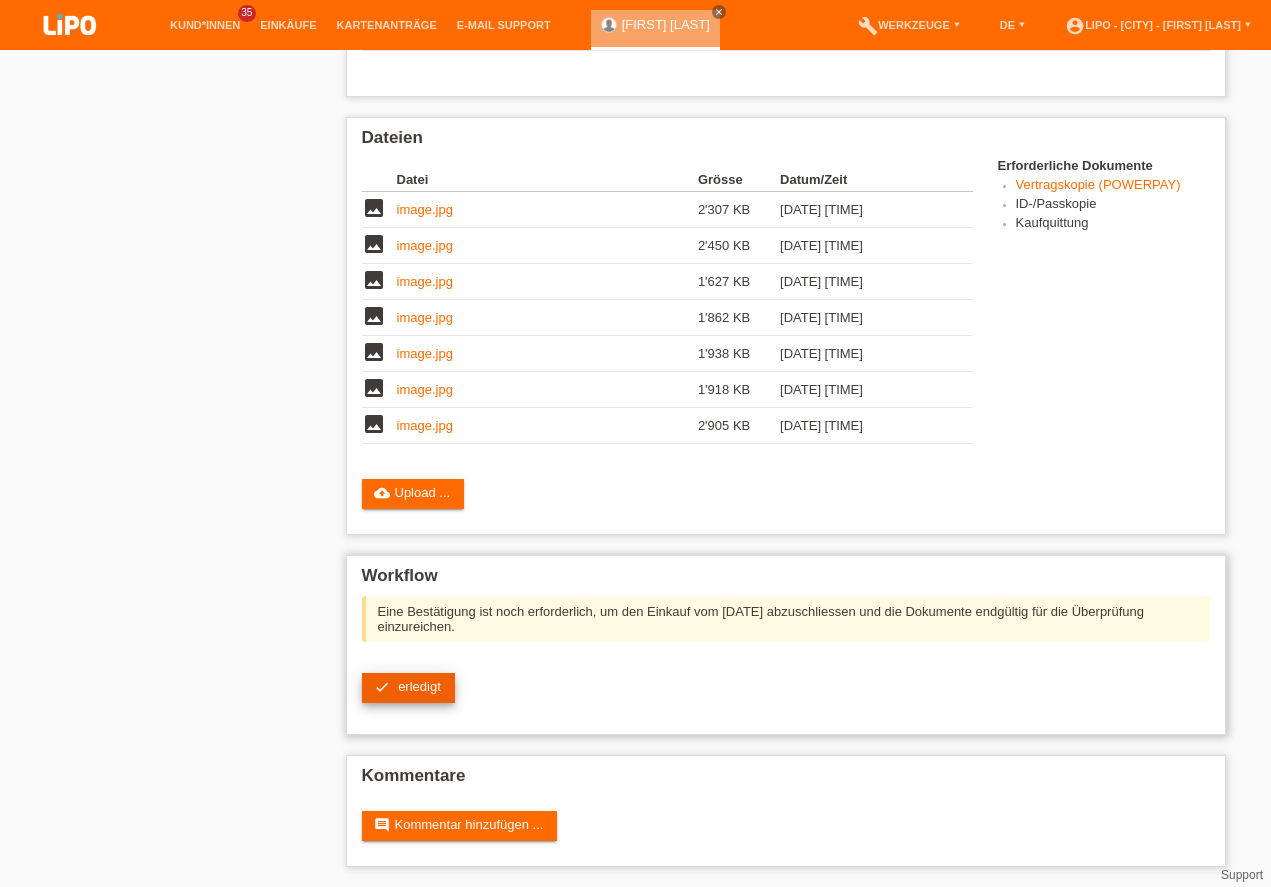 click on "erledigt" at bounding box center [419, 686] 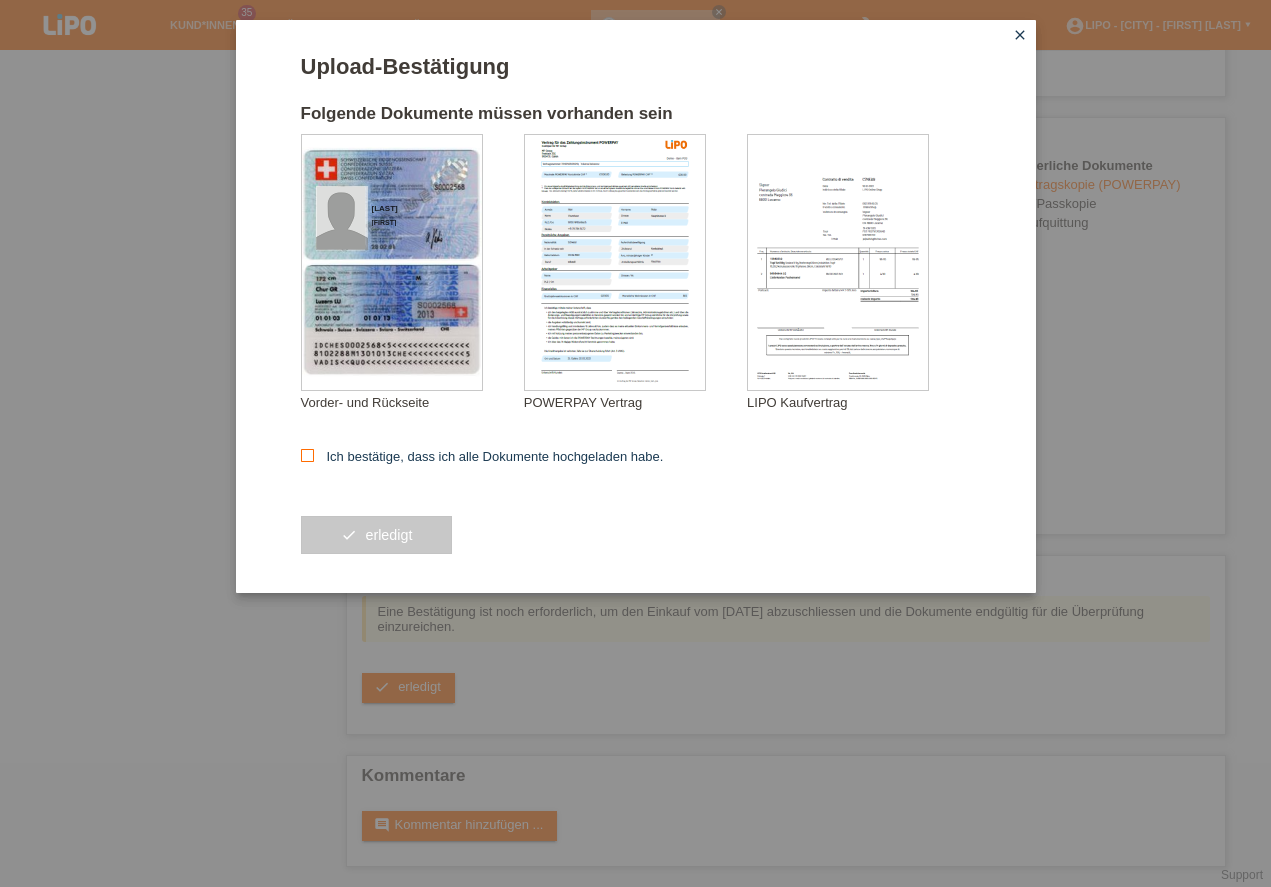 click at bounding box center [307, 455] 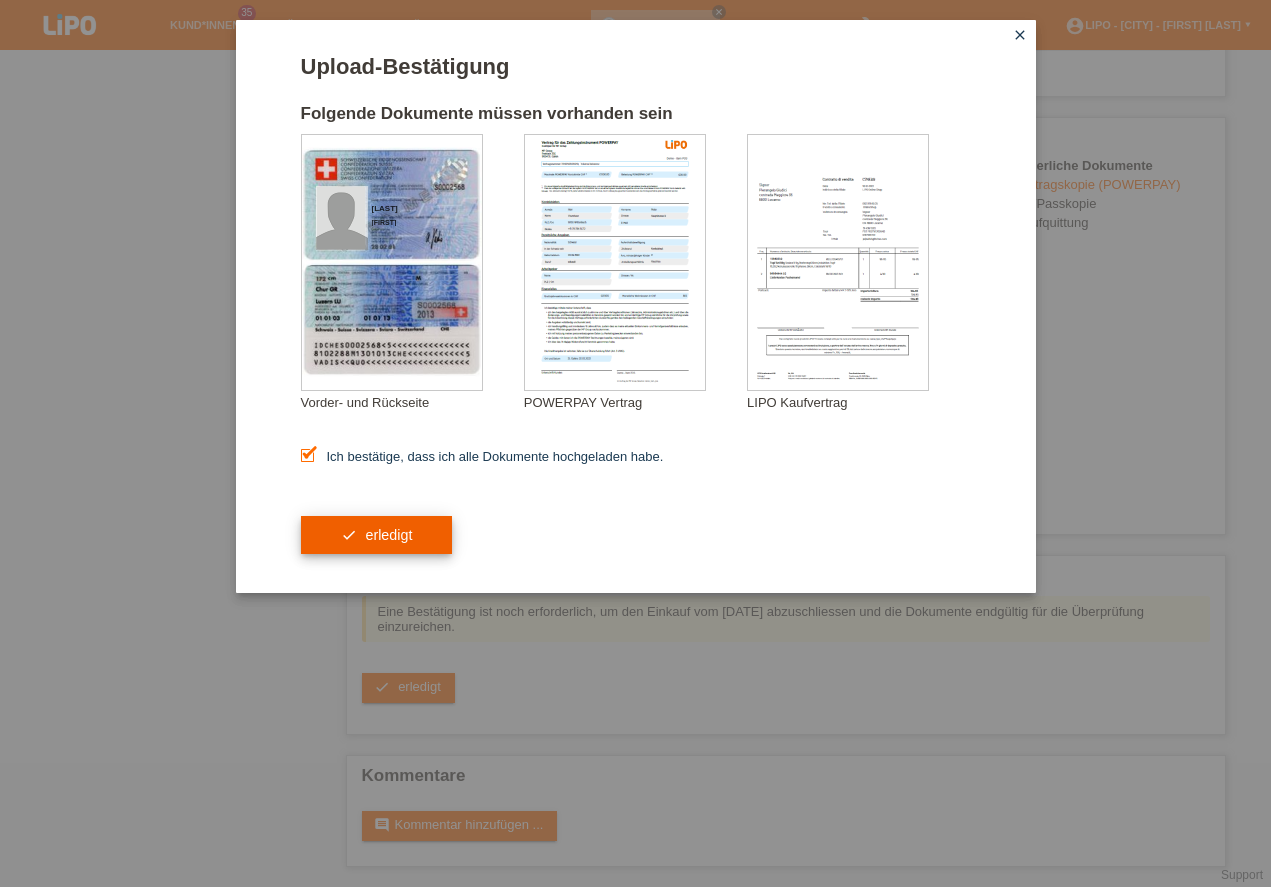 click on "check   erledigt" at bounding box center (377, 535) 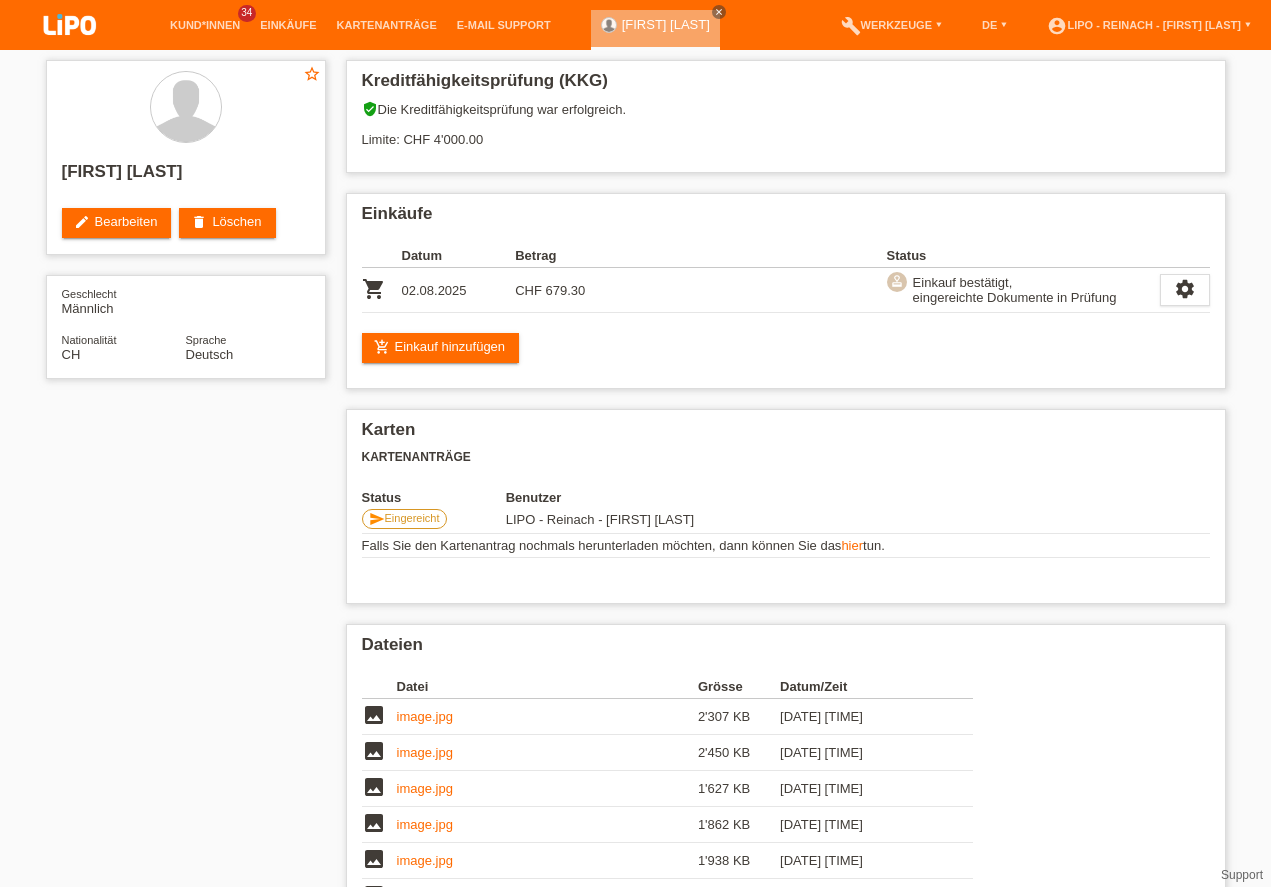scroll, scrollTop: 0, scrollLeft: 0, axis: both 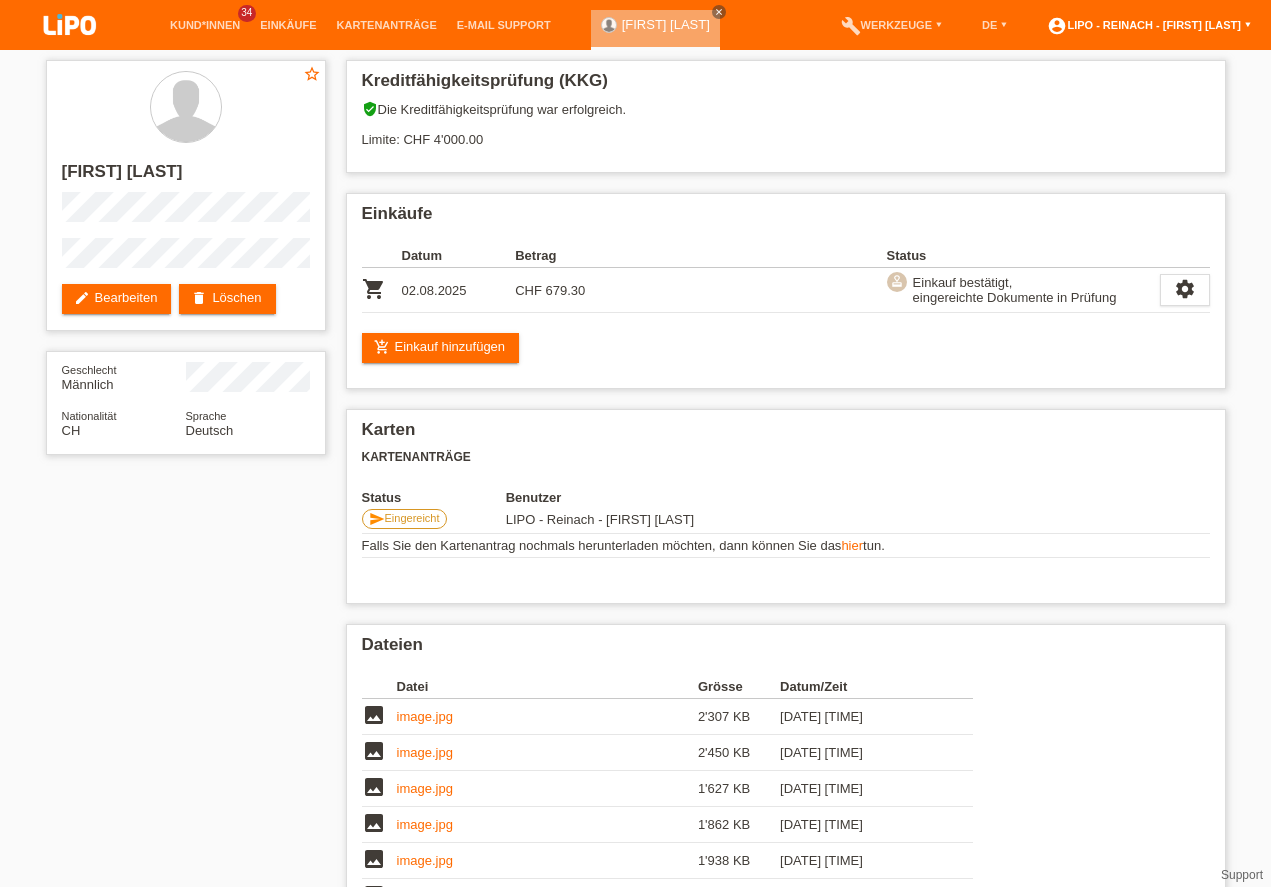click on "LIPO - Reinach - [FIRST] [LAST]  ▾" at bounding box center [1149, 25] 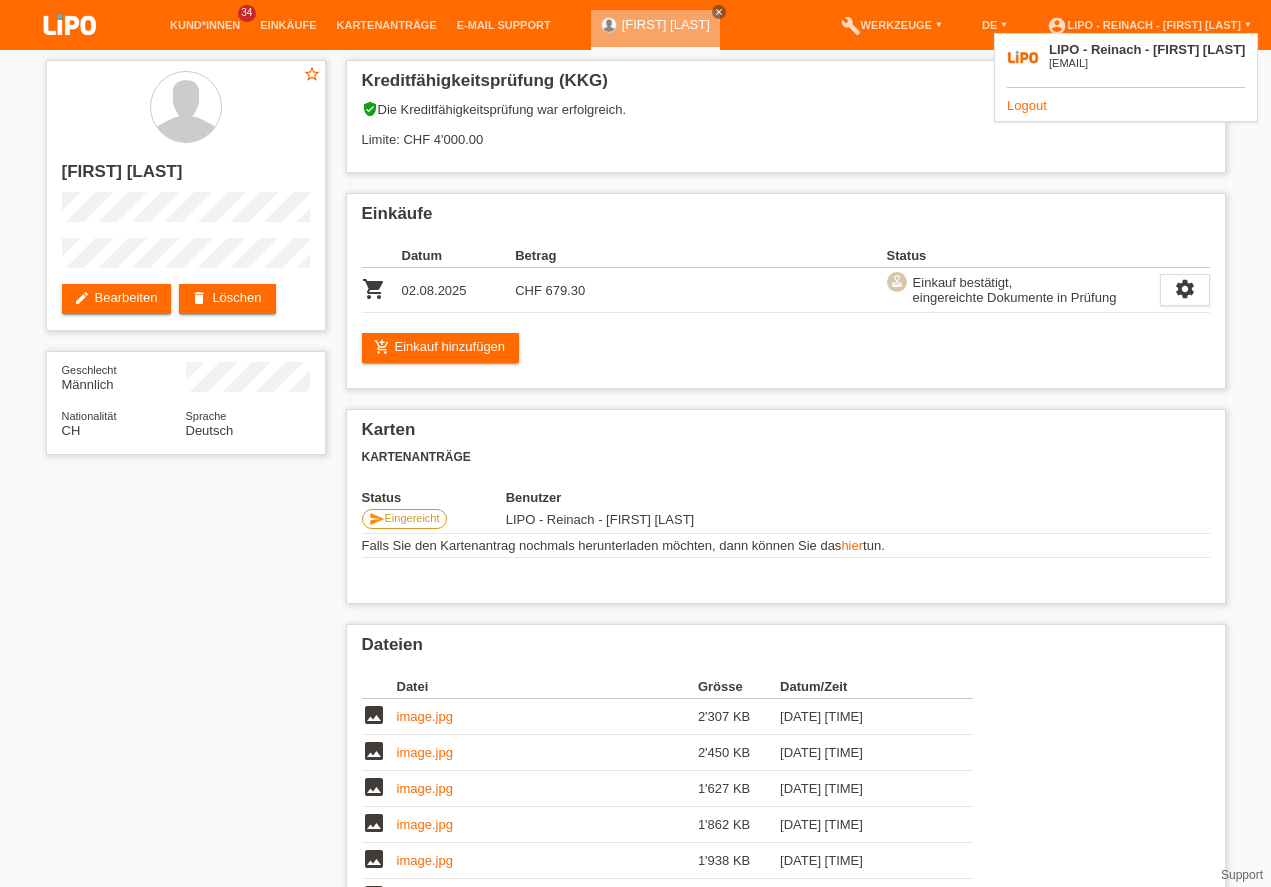 click on "Logout" at bounding box center (1027, 105) 